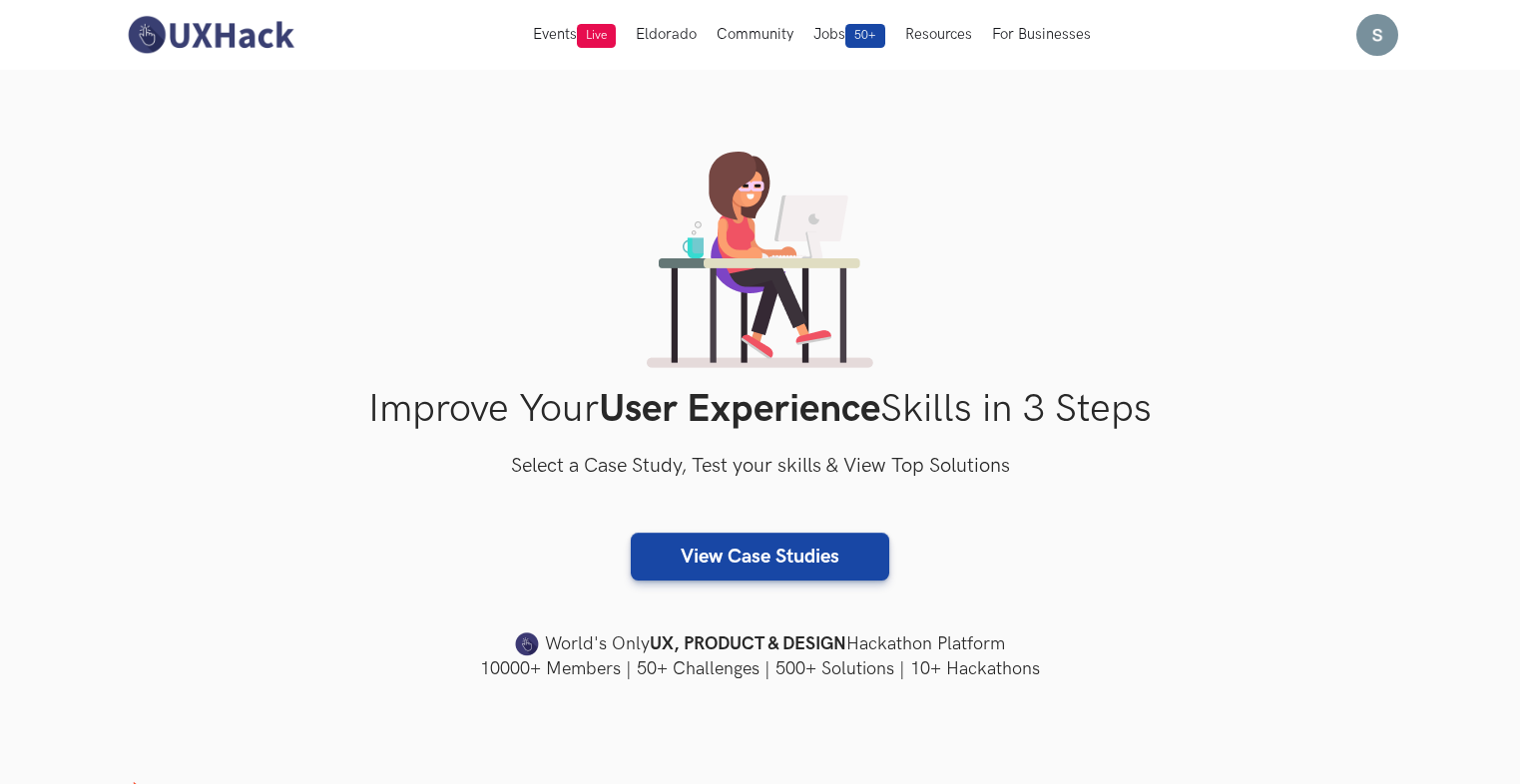 scroll, scrollTop: 0, scrollLeft: 0, axis: both 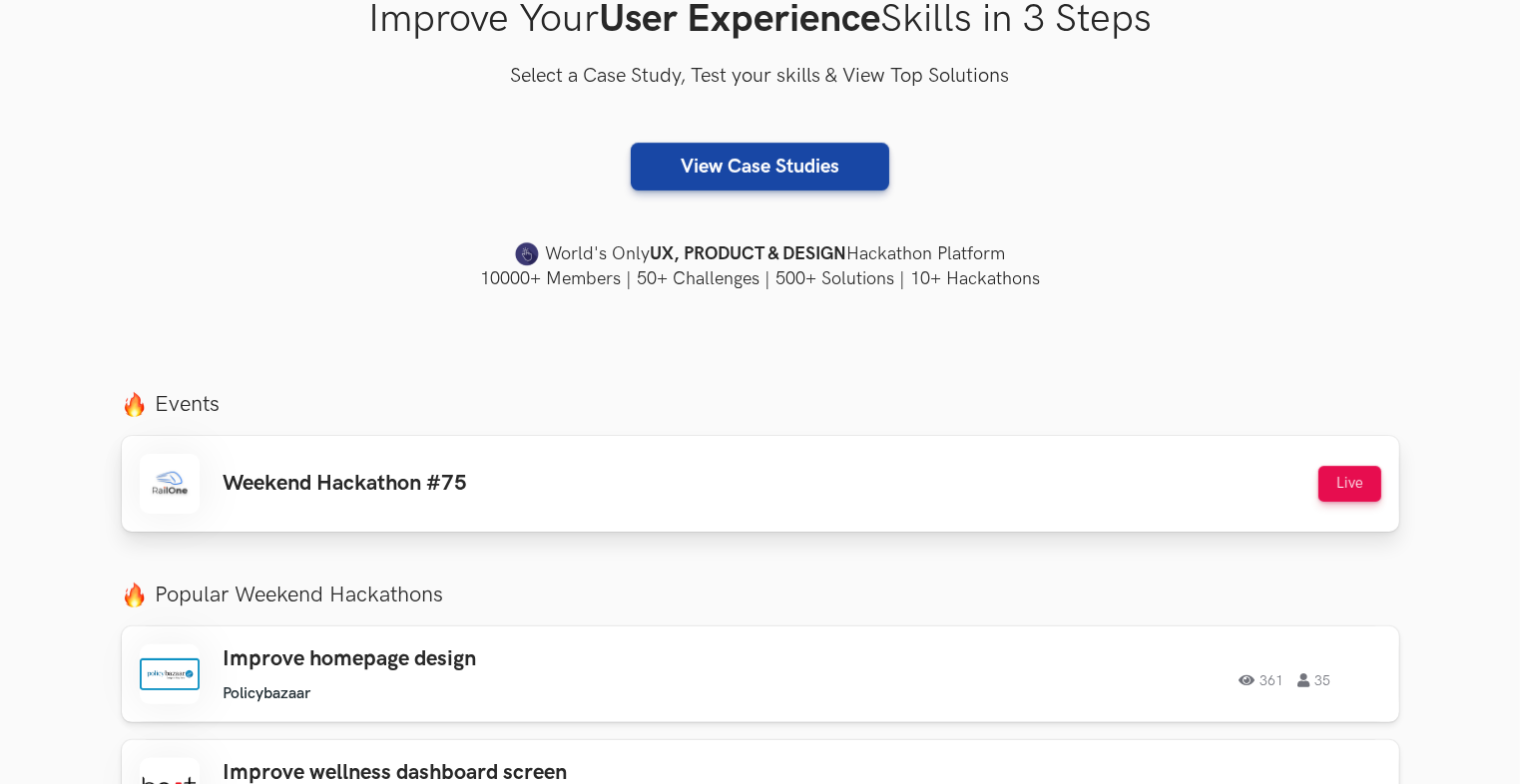 click on "Weekend Hackathon #75
Live
Live" at bounding box center (760, 484) 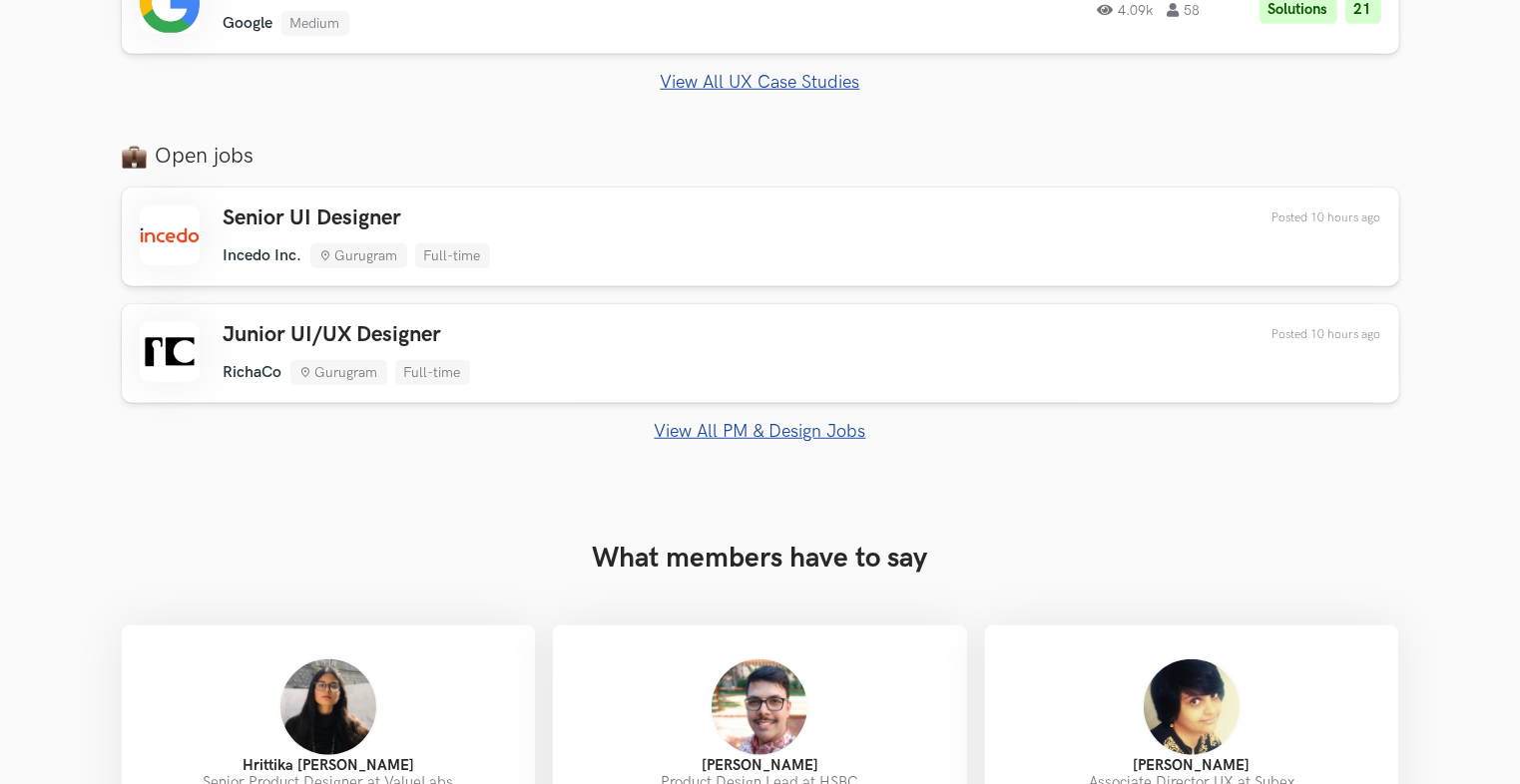scroll, scrollTop: 1523, scrollLeft: 0, axis: vertical 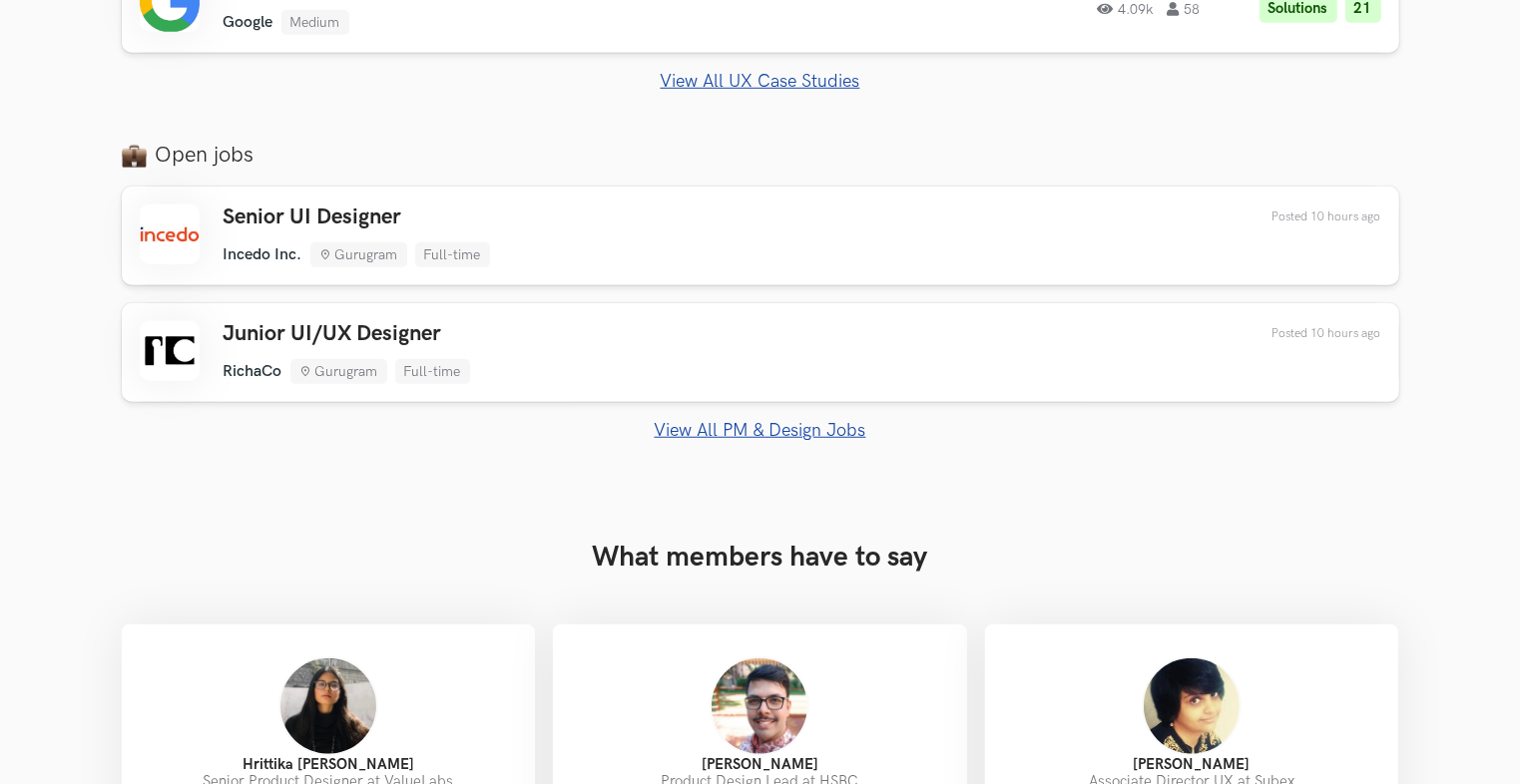 click on "View All PM & Design Jobs" at bounding box center (760, 430) 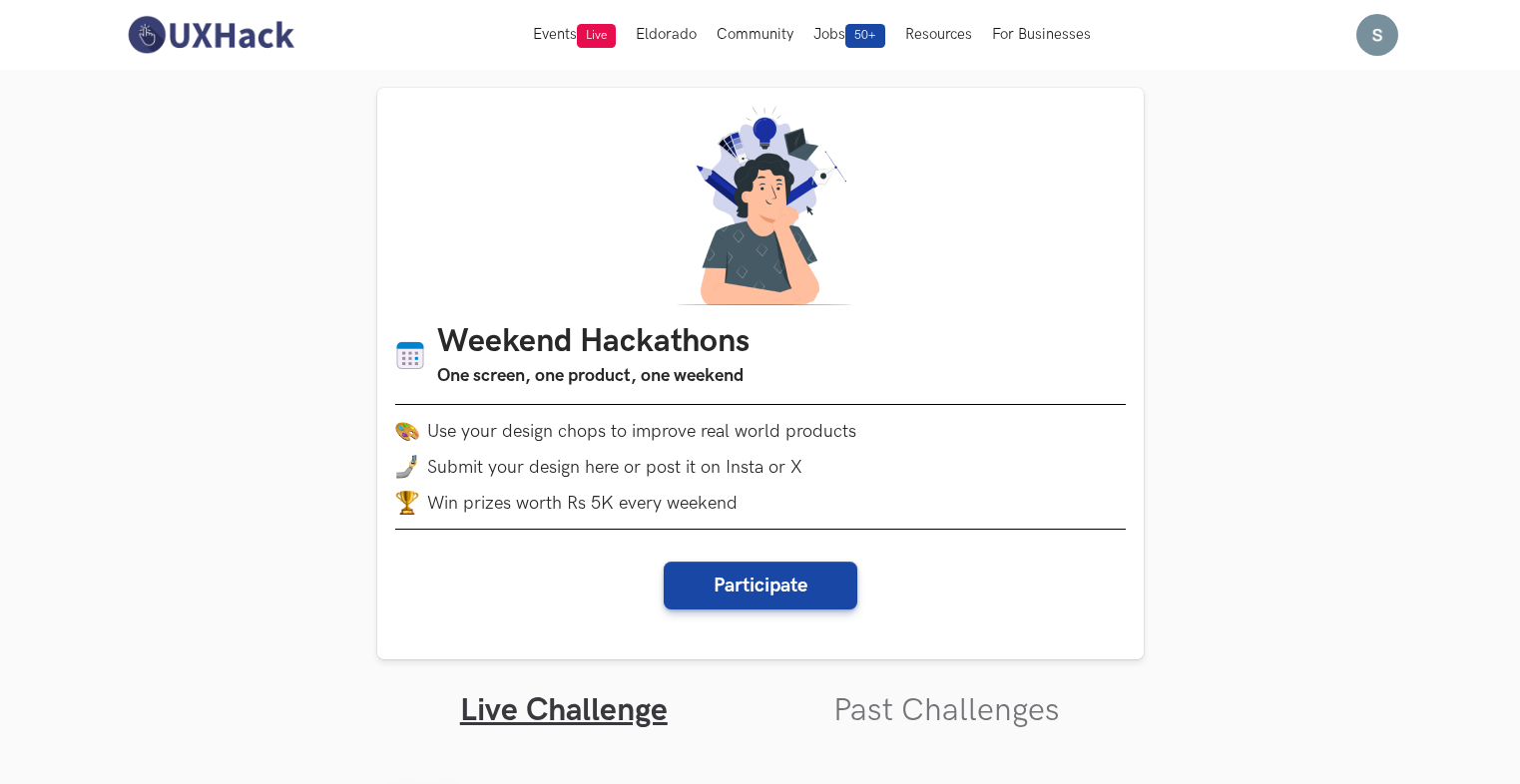 scroll, scrollTop: 0, scrollLeft: 0, axis: both 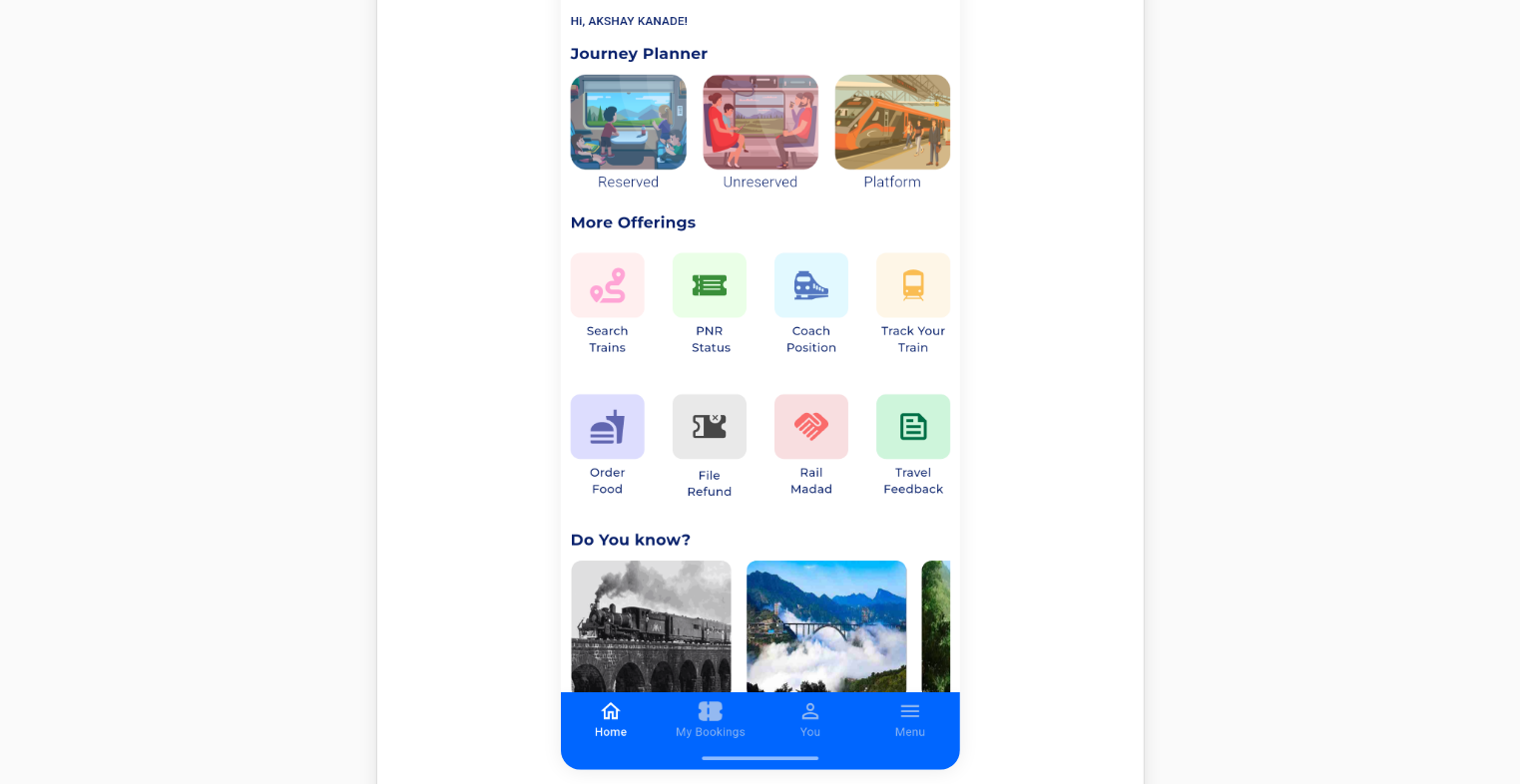click at bounding box center (760, 326) 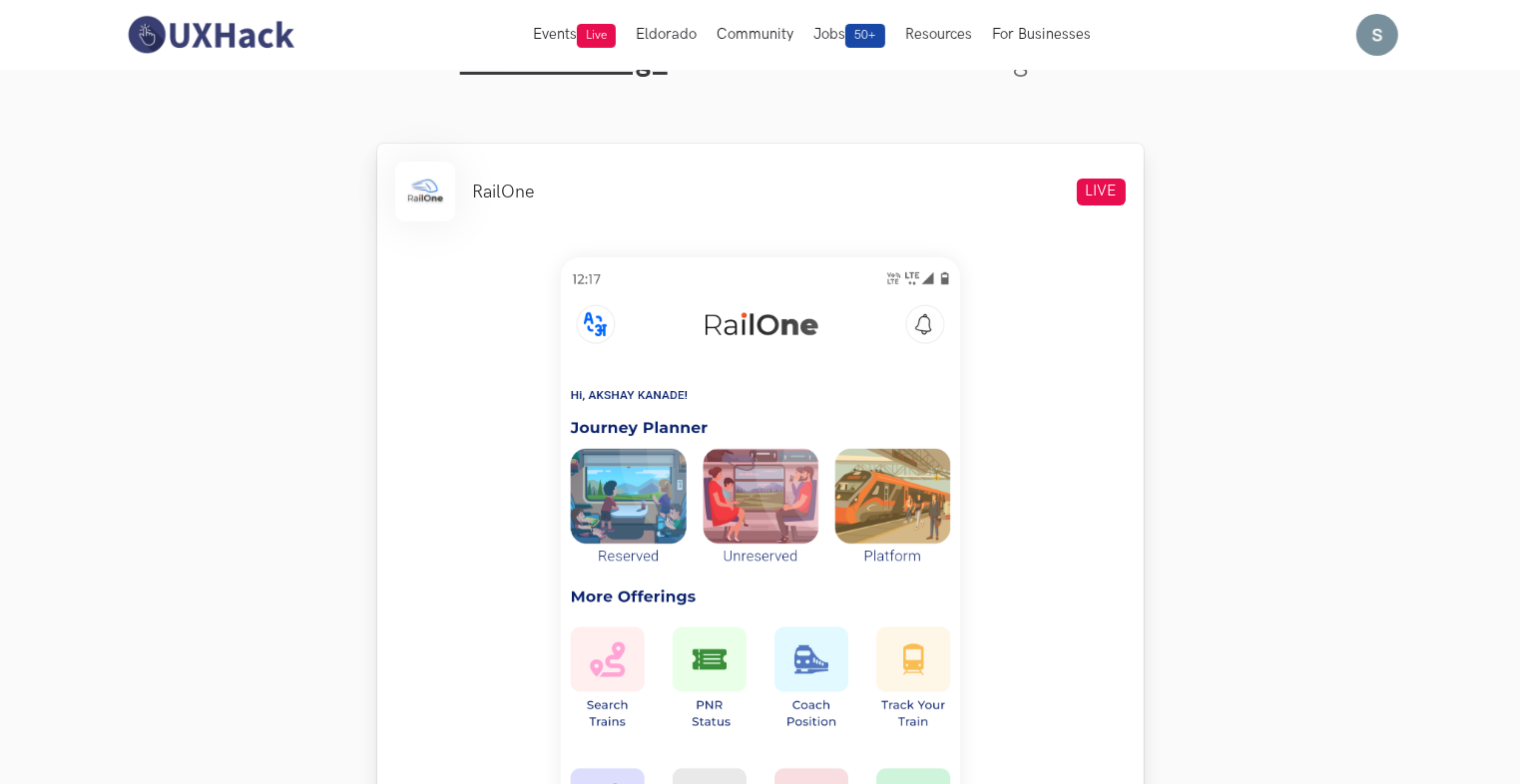 scroll, scrollTop: 0, scrollLeft: 0, axis: both 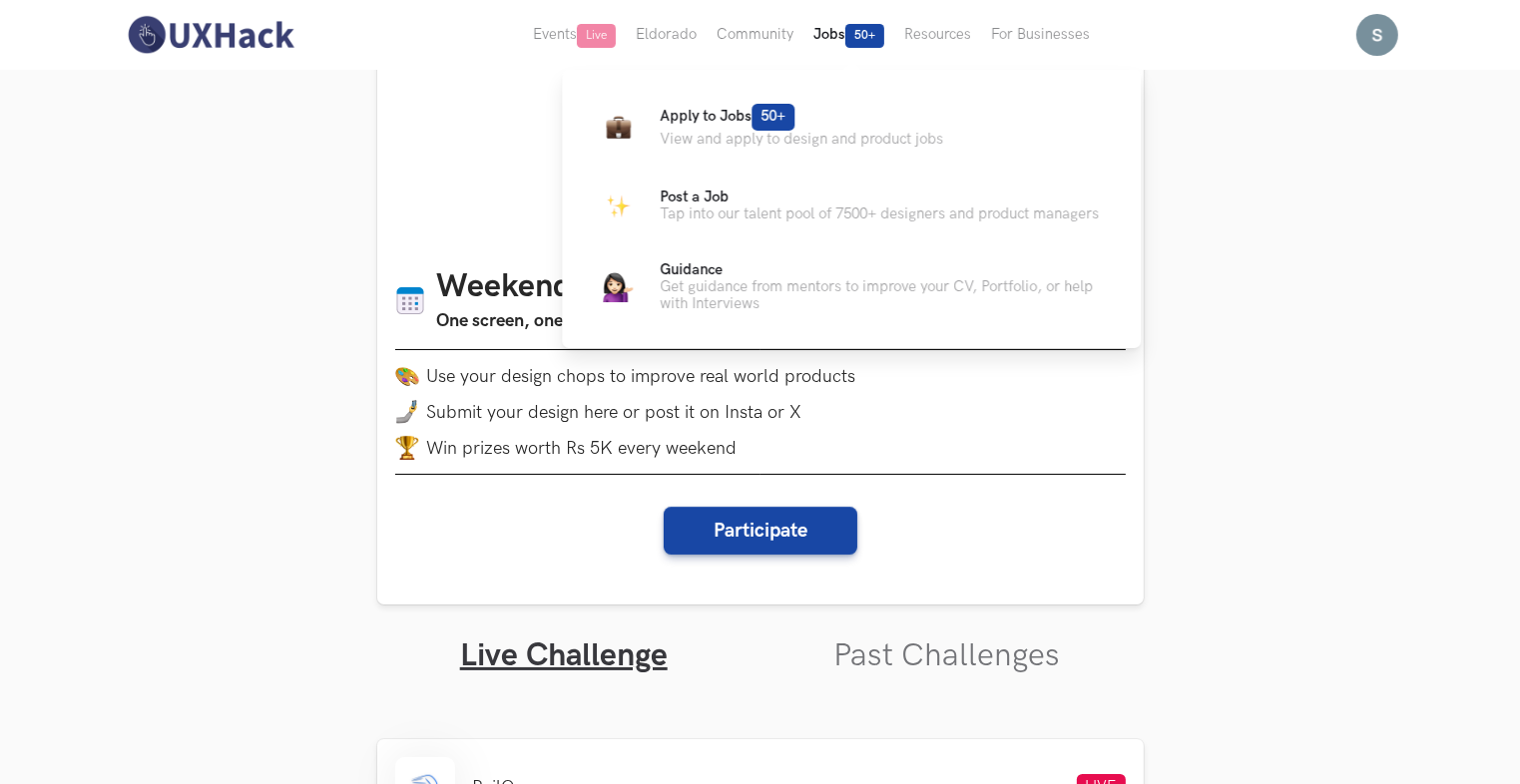 click on "Jobs  50+" at bounding box center [848, 35] 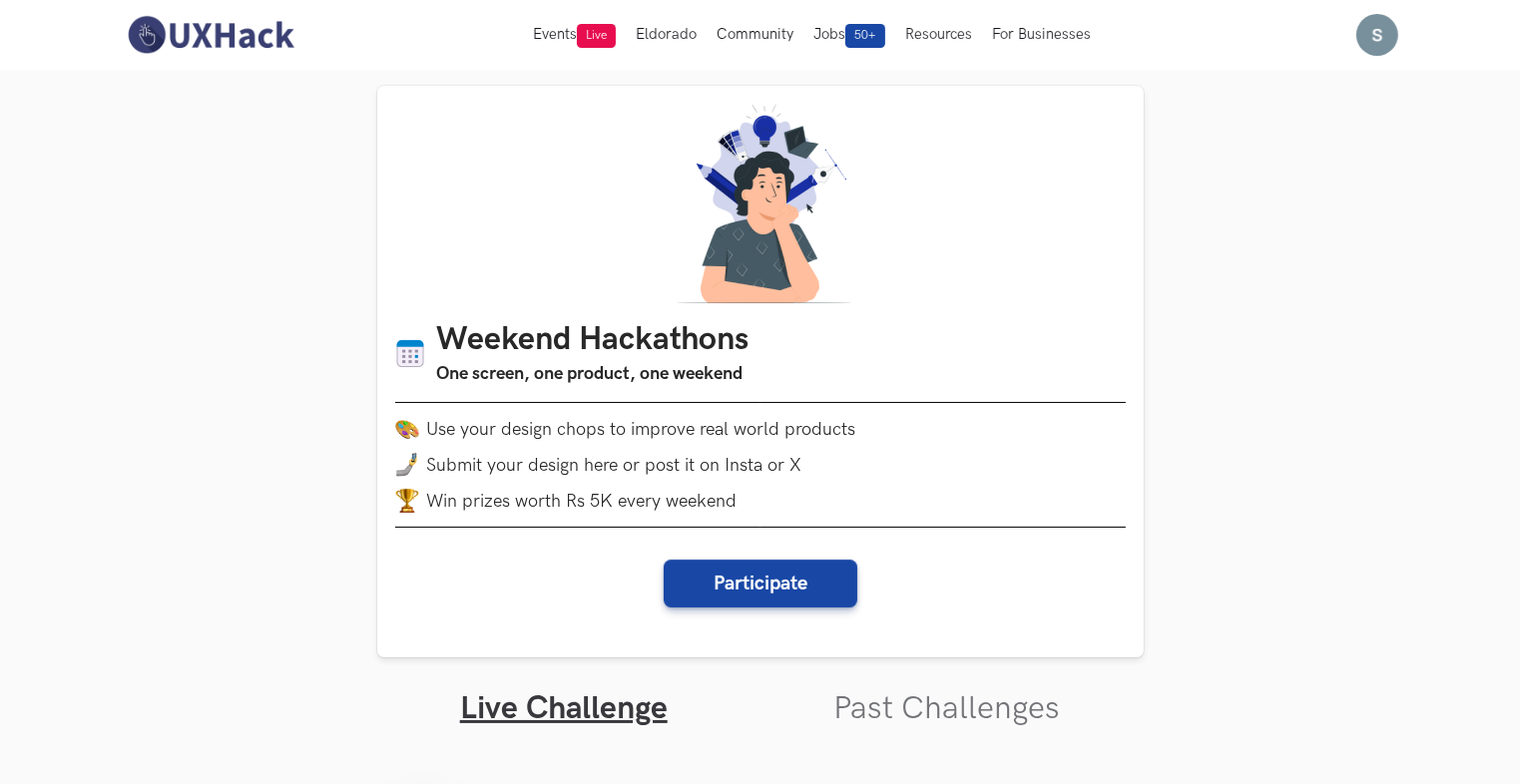 scroll, scrollTop: 0, scrollLeft: 0, axis: both 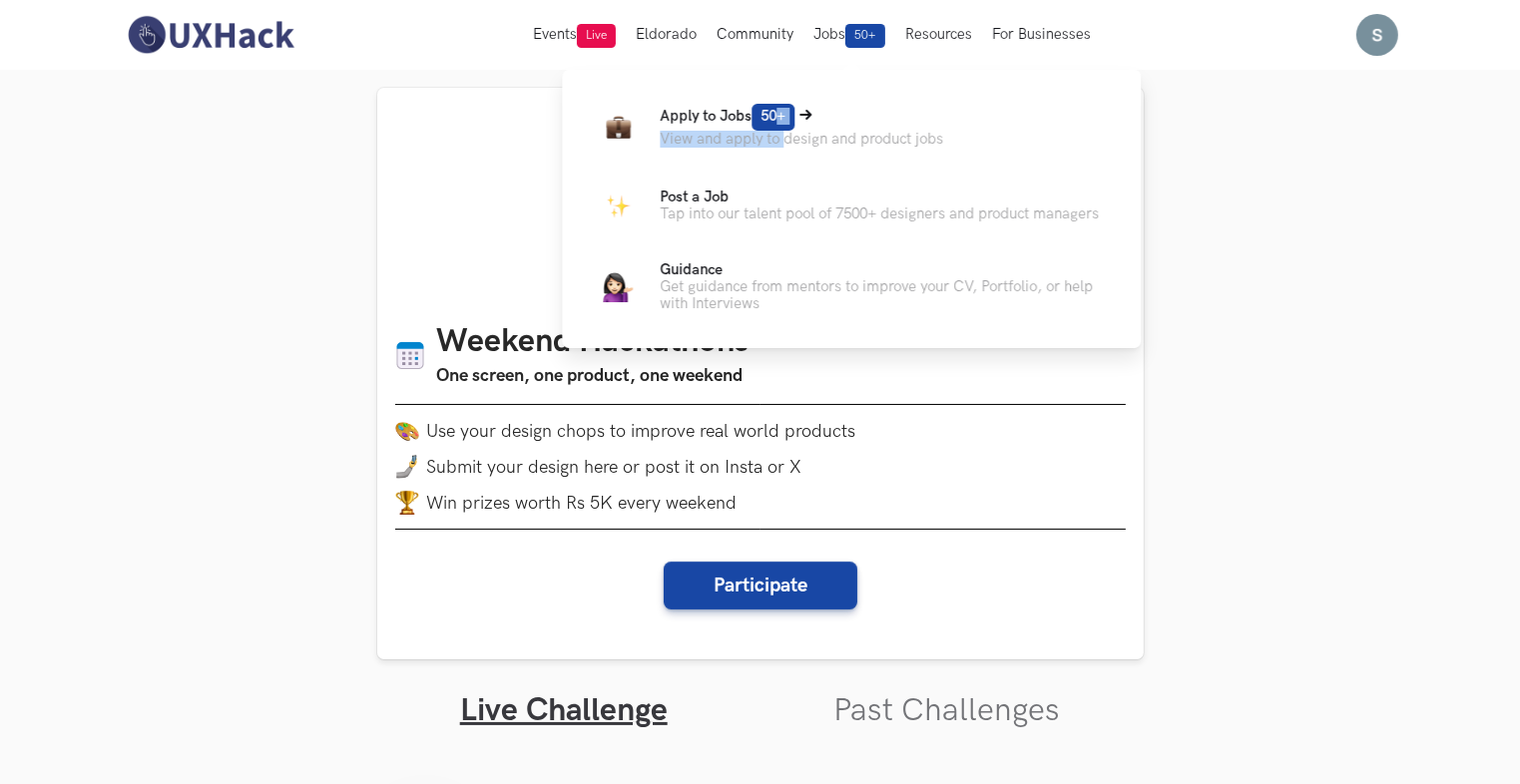 drag, startPoint x: 783, startPoint y: 164, endPoint x: 780, endPoint y: 127, distance: 37.12142 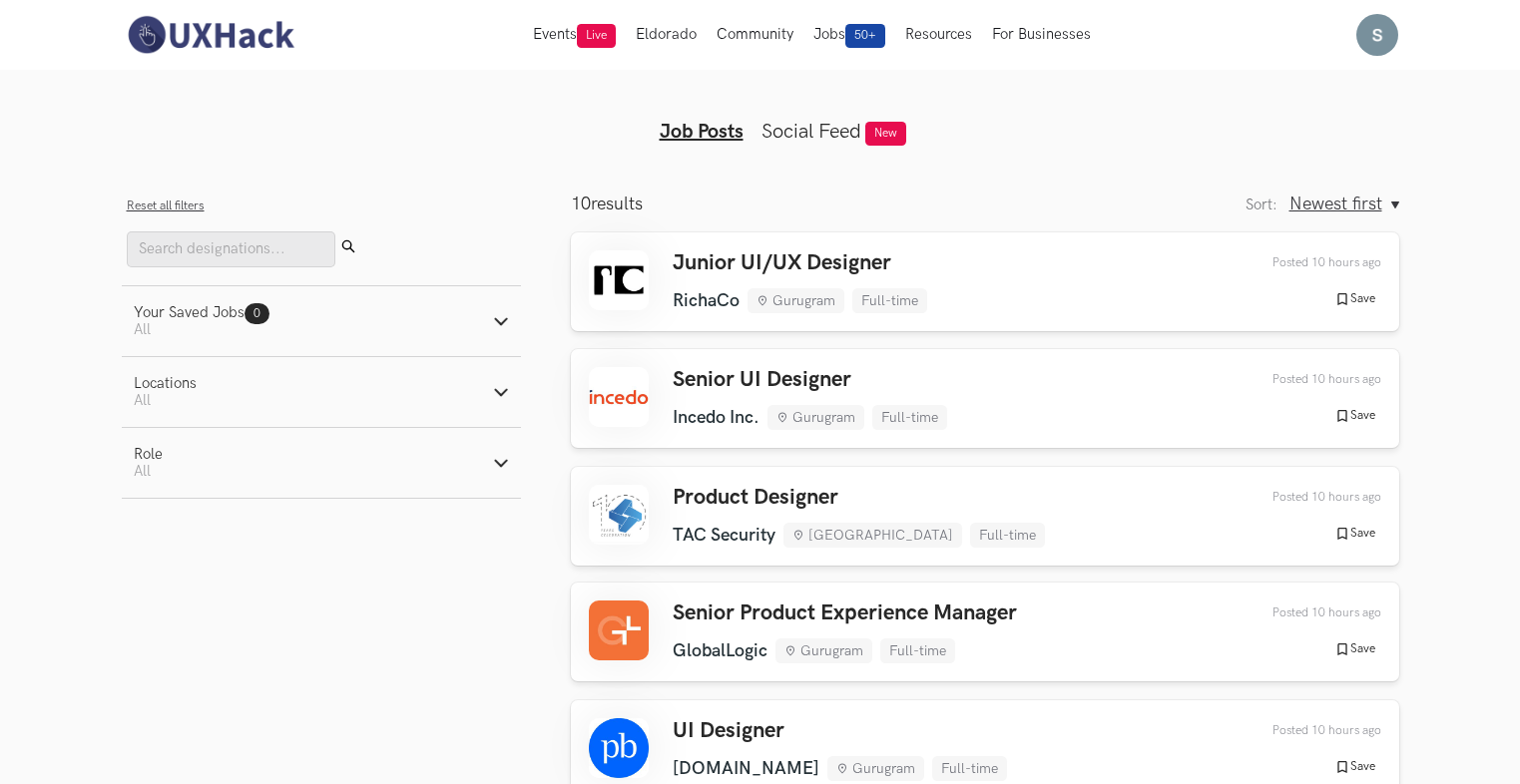 scroll, scrollTop: 0, scrollLeft: 0, axis: both 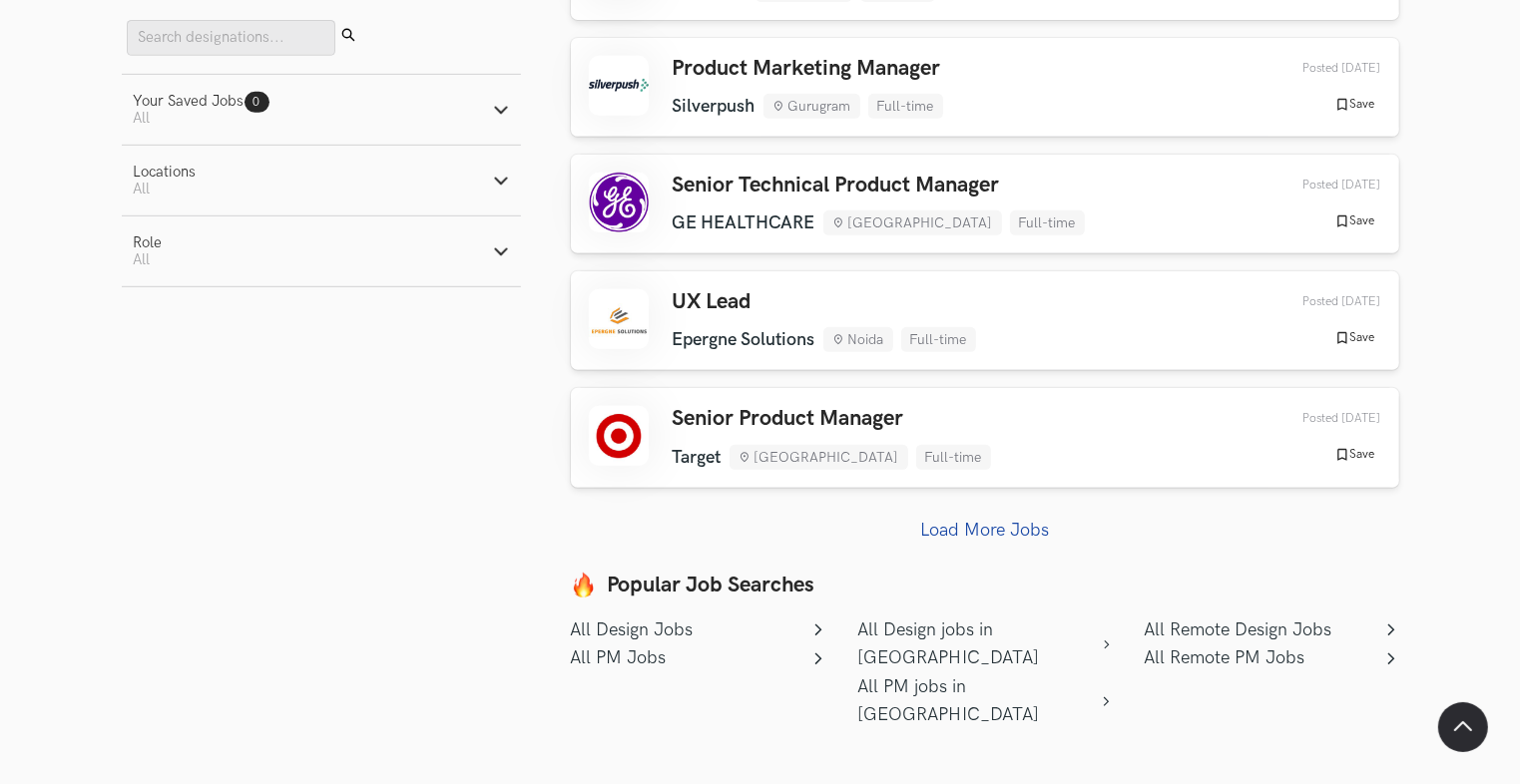 click on "Load More Jobs" at bounding box center [984, 530] 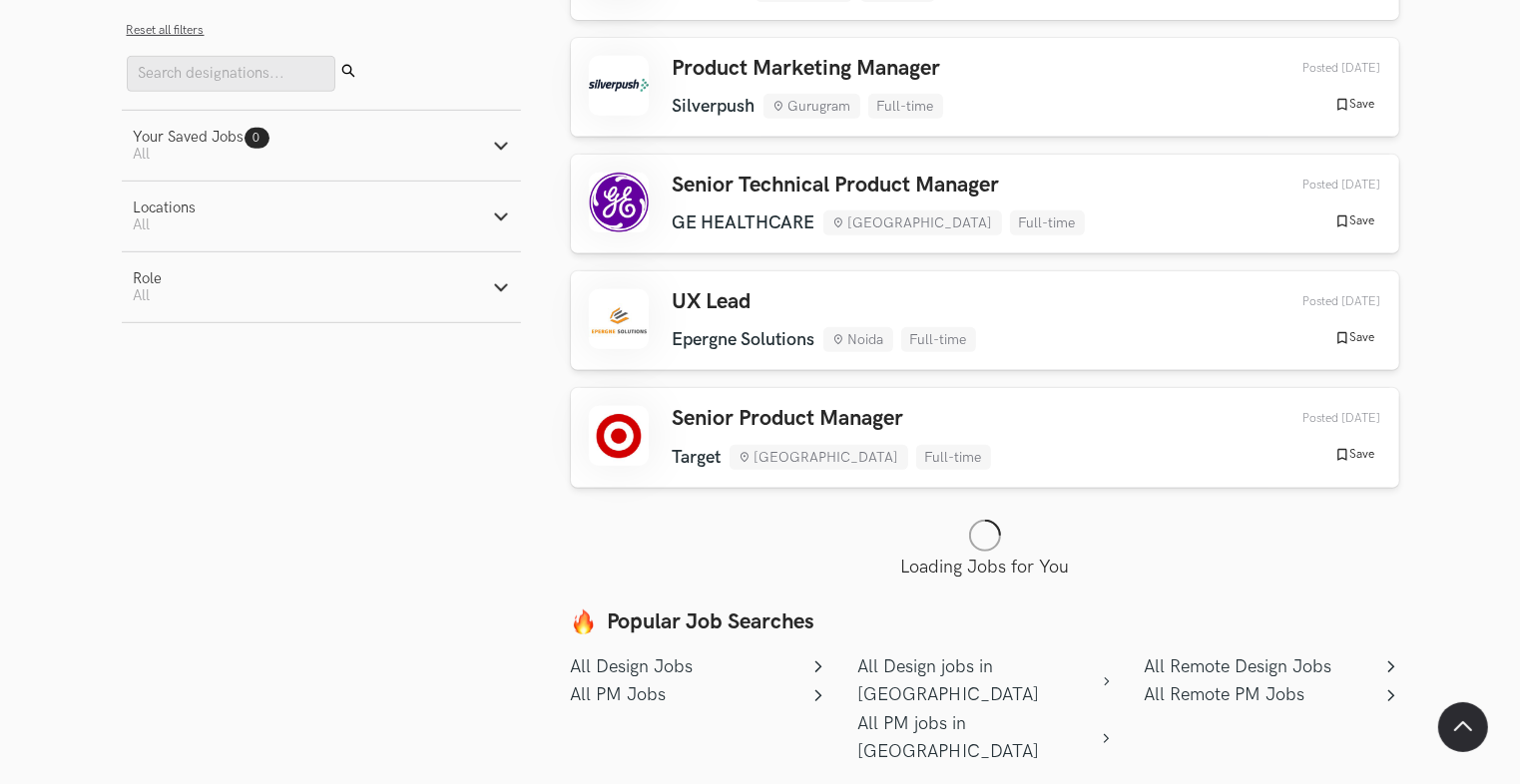 type 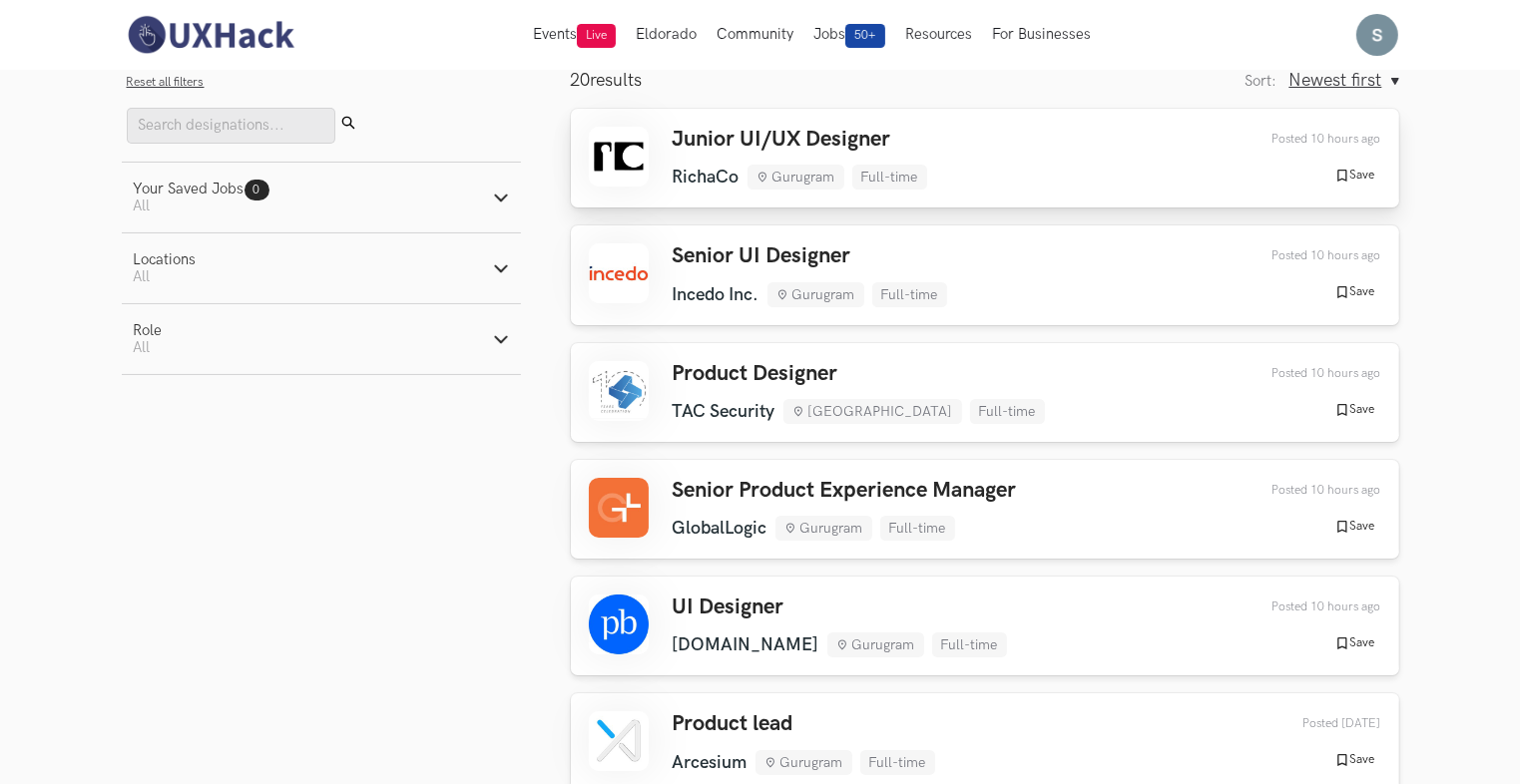 scroll, scrollTop: 0, scrollLeft: 0, axis: both 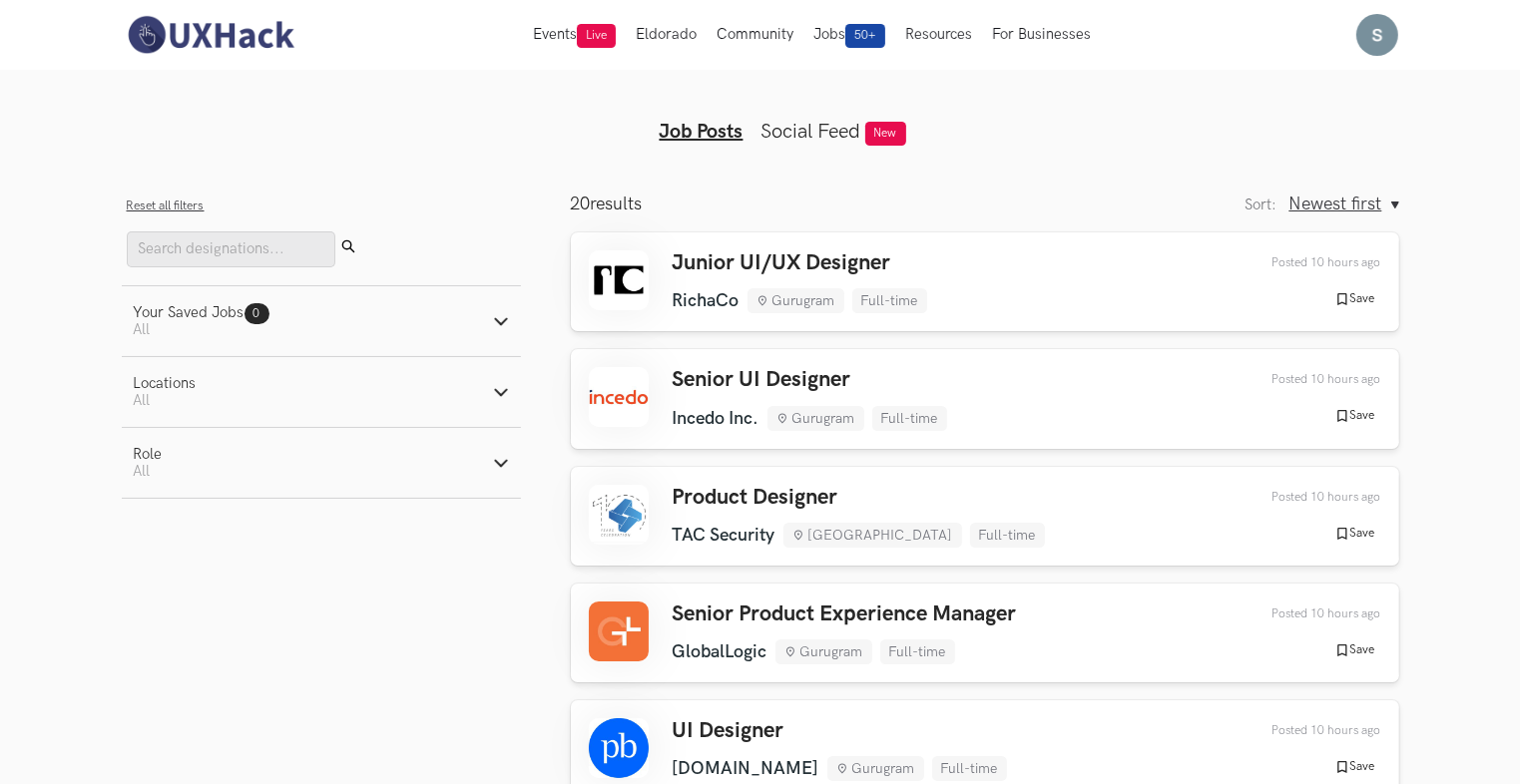 click on "Social Feed" at bounding box center (811, 132) 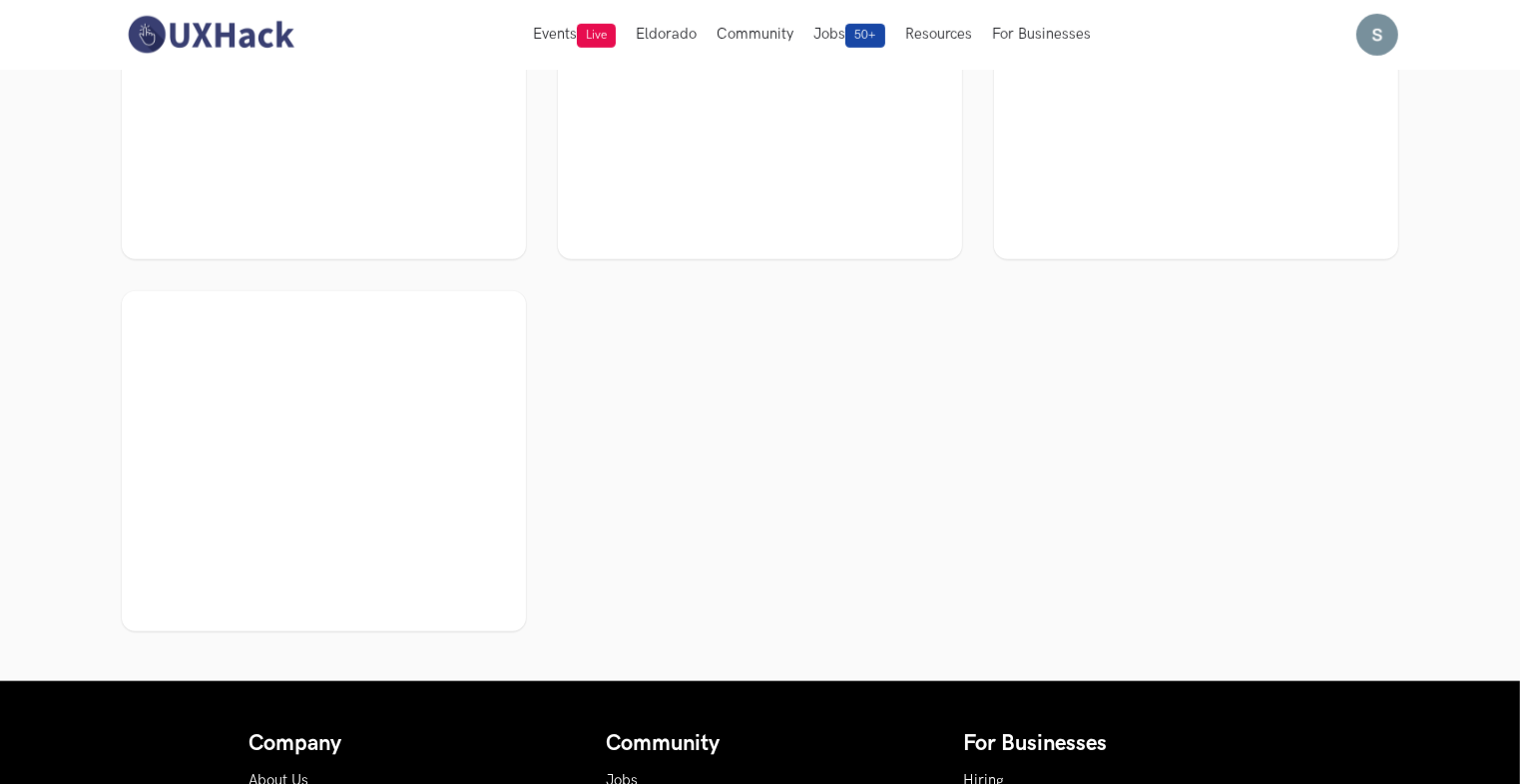 scroll, scrollTop: 2143, scrollLeft: 0, axis: vertical 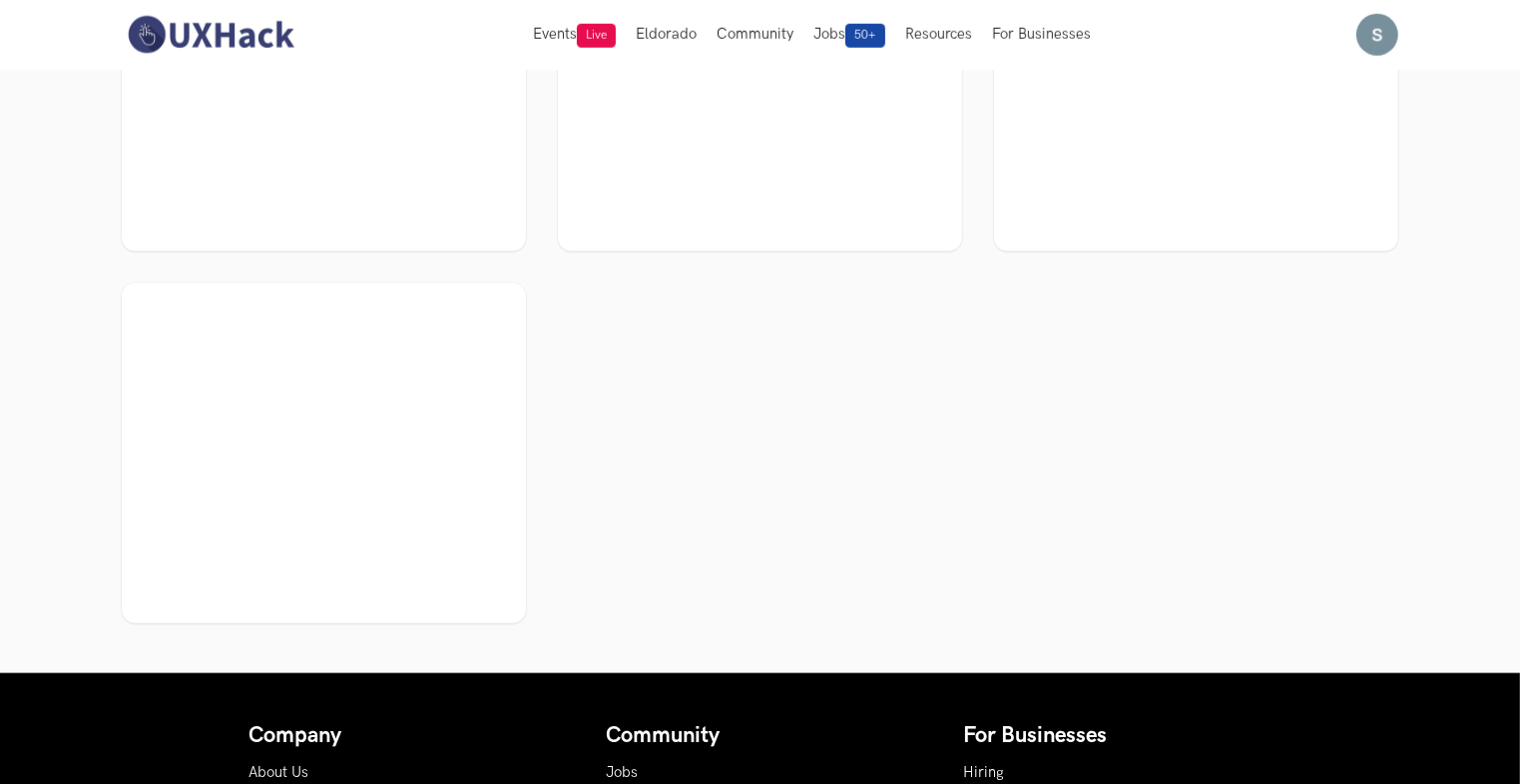 click at bounding box center (323, 453) 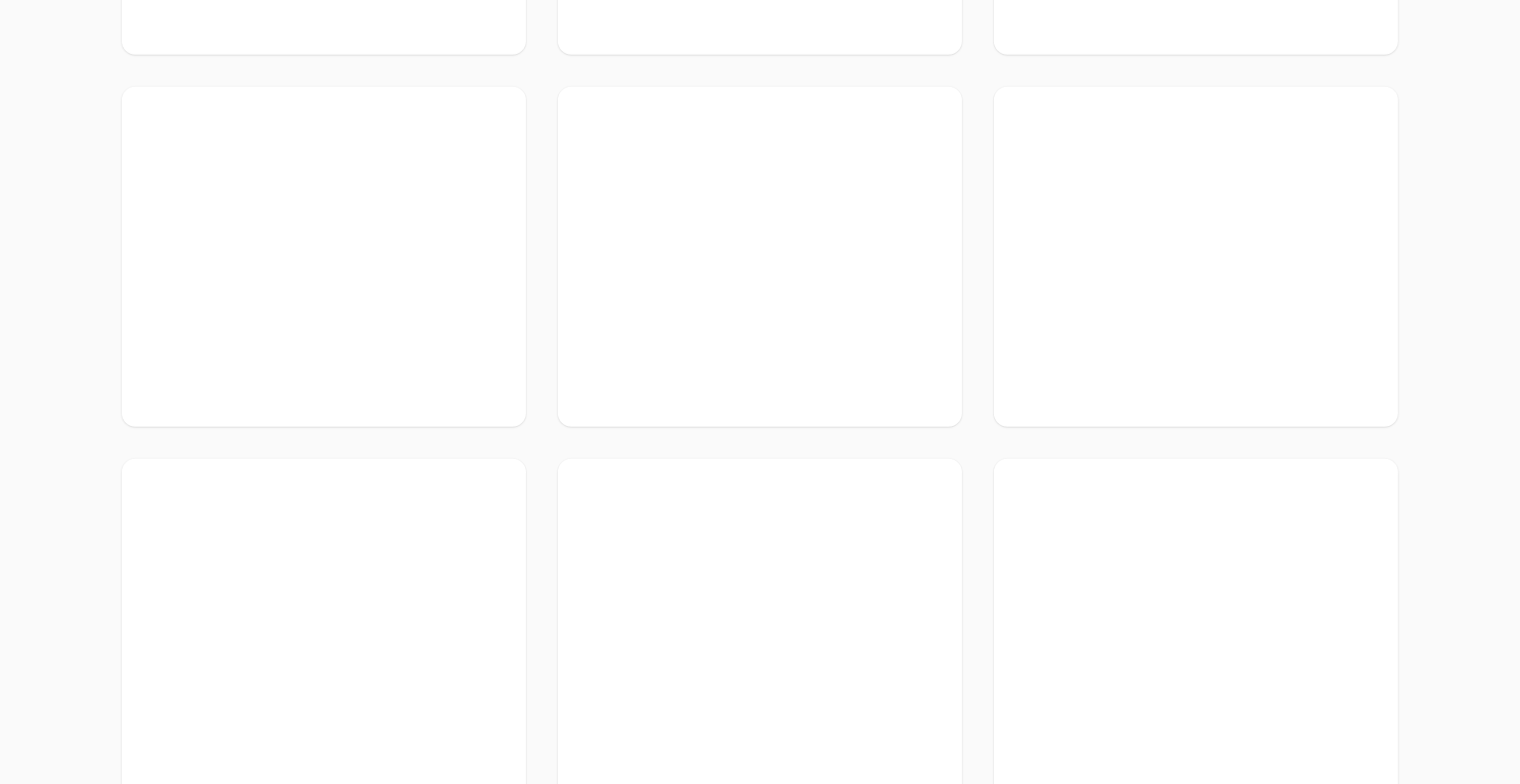 scroll, scrollTop: 1608, scrollLeft: 0, axis: vertical 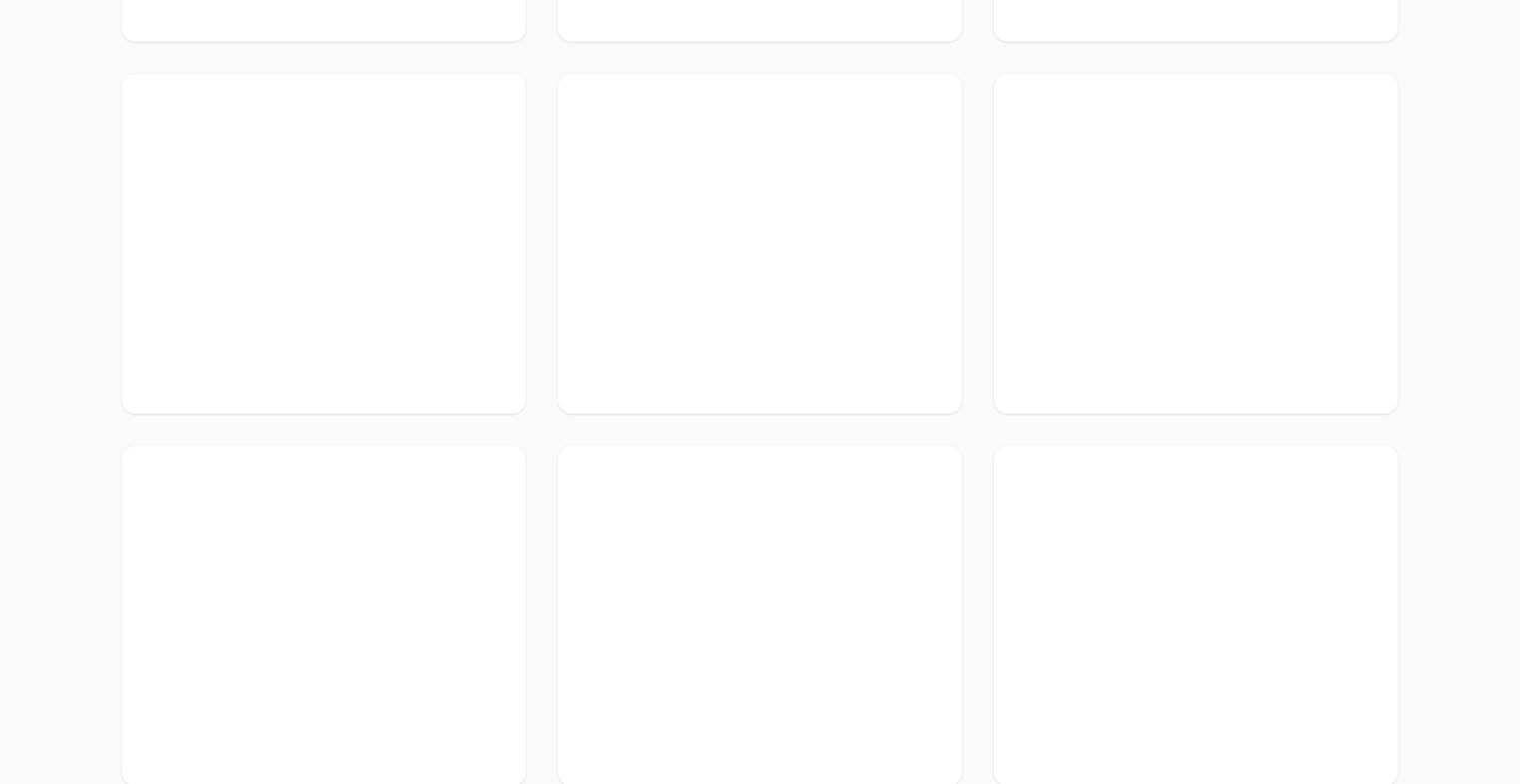 click at bounding box center (323, 615) 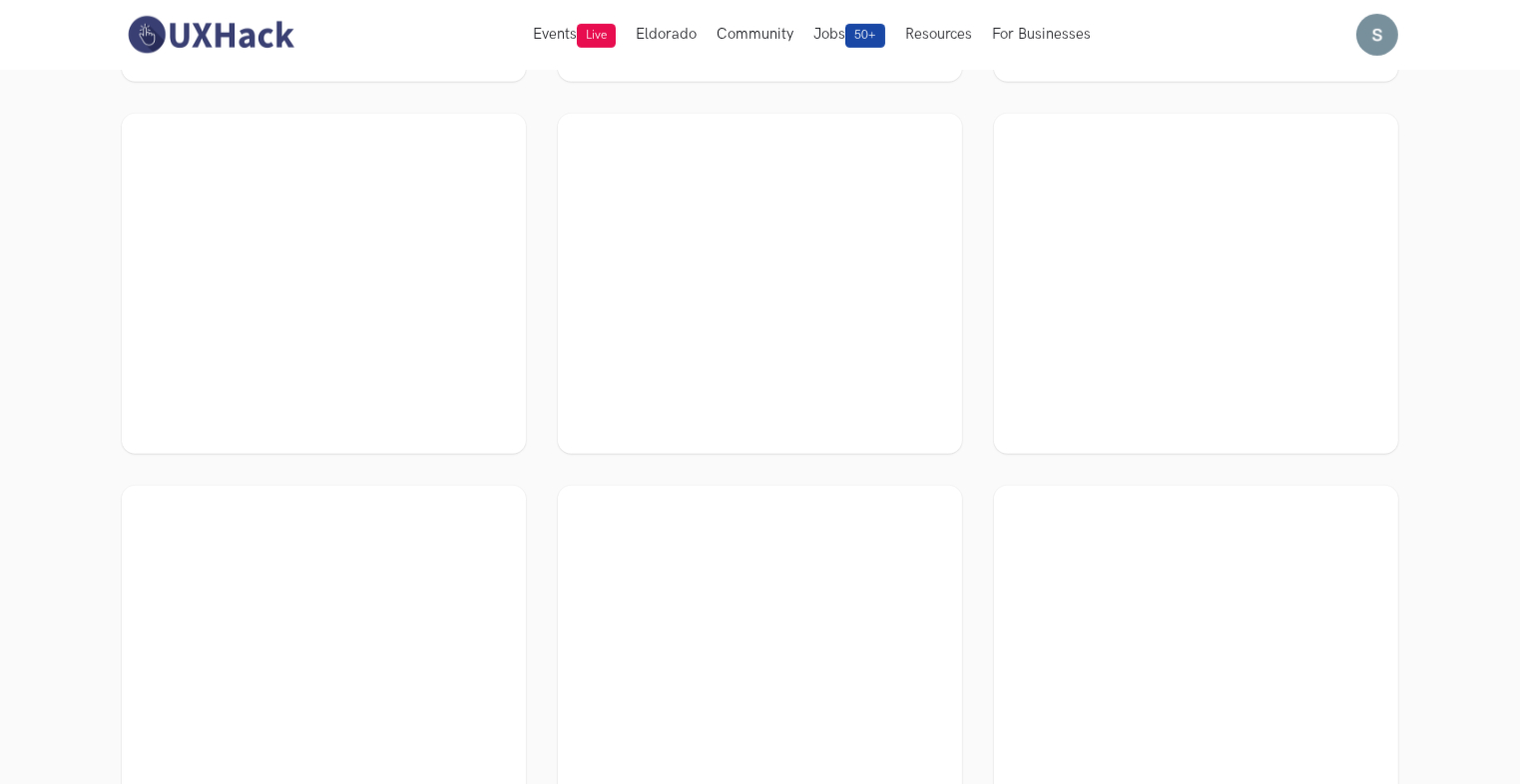 click at bounding box center (760, 283) 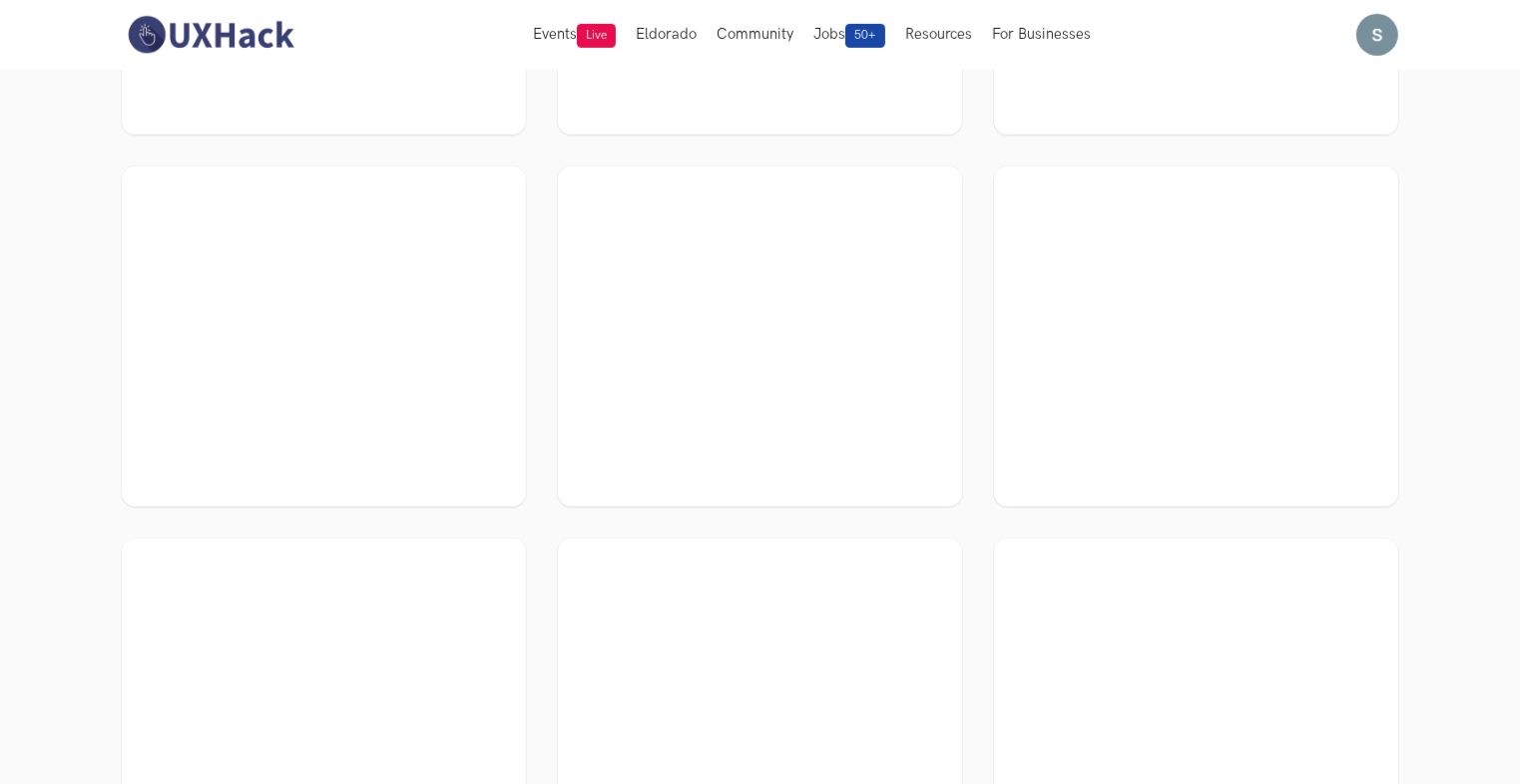 scroll, scrollTop: 1140, scrollLeft: 0, axis: vertical 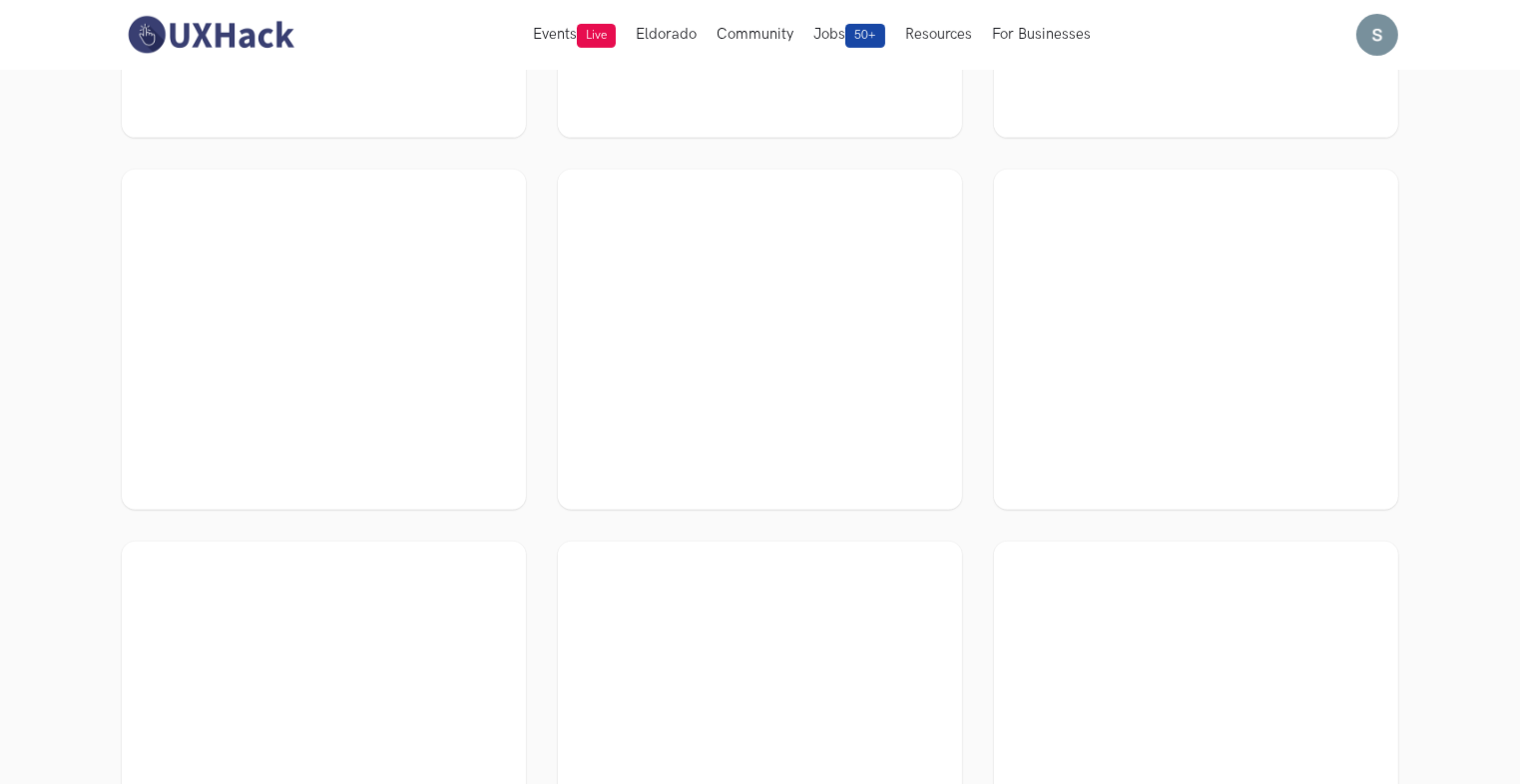 click at bounding box center [760, 339] 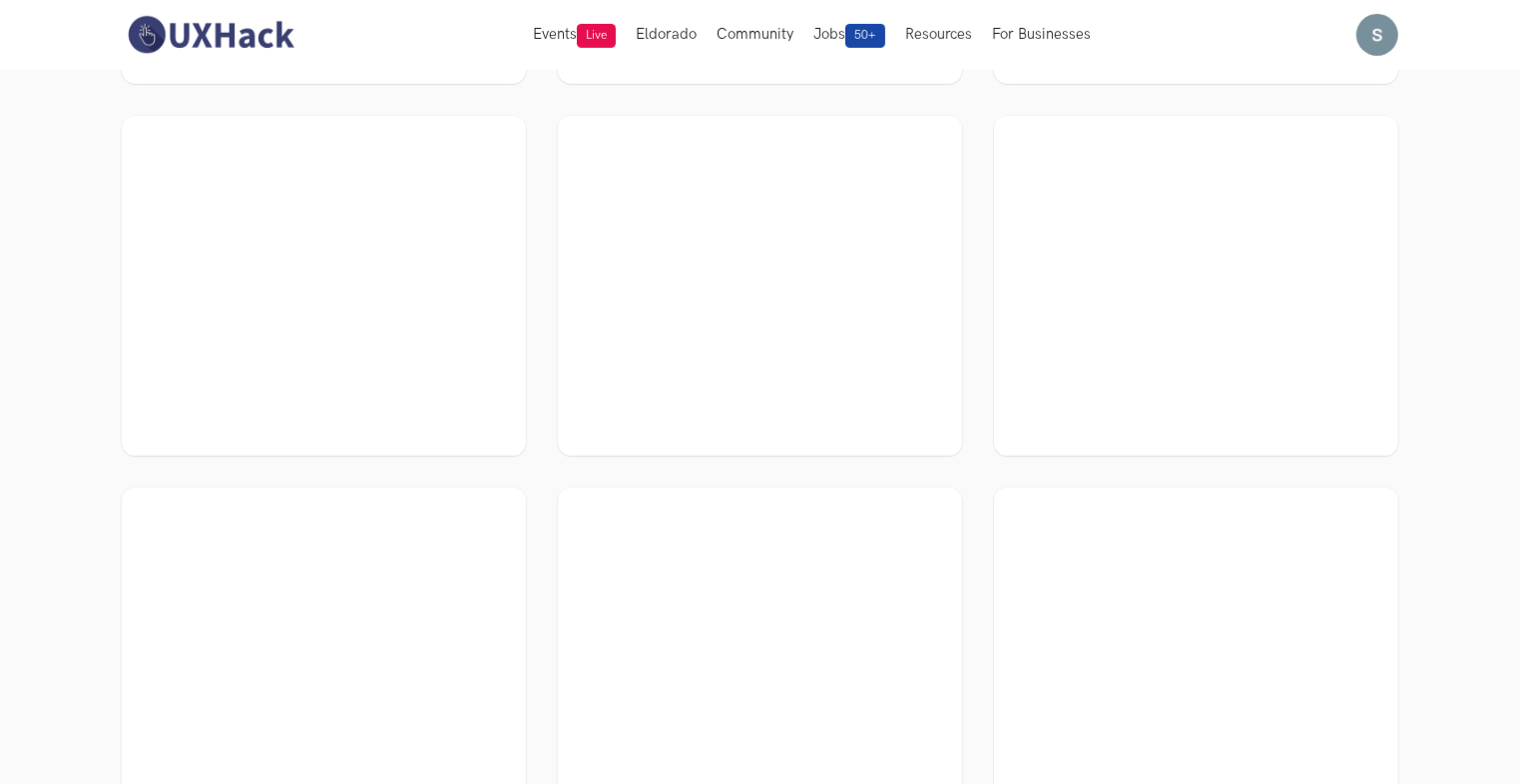 scroll, scrollTop: 821, scrollLeft: 0, axis: vertical 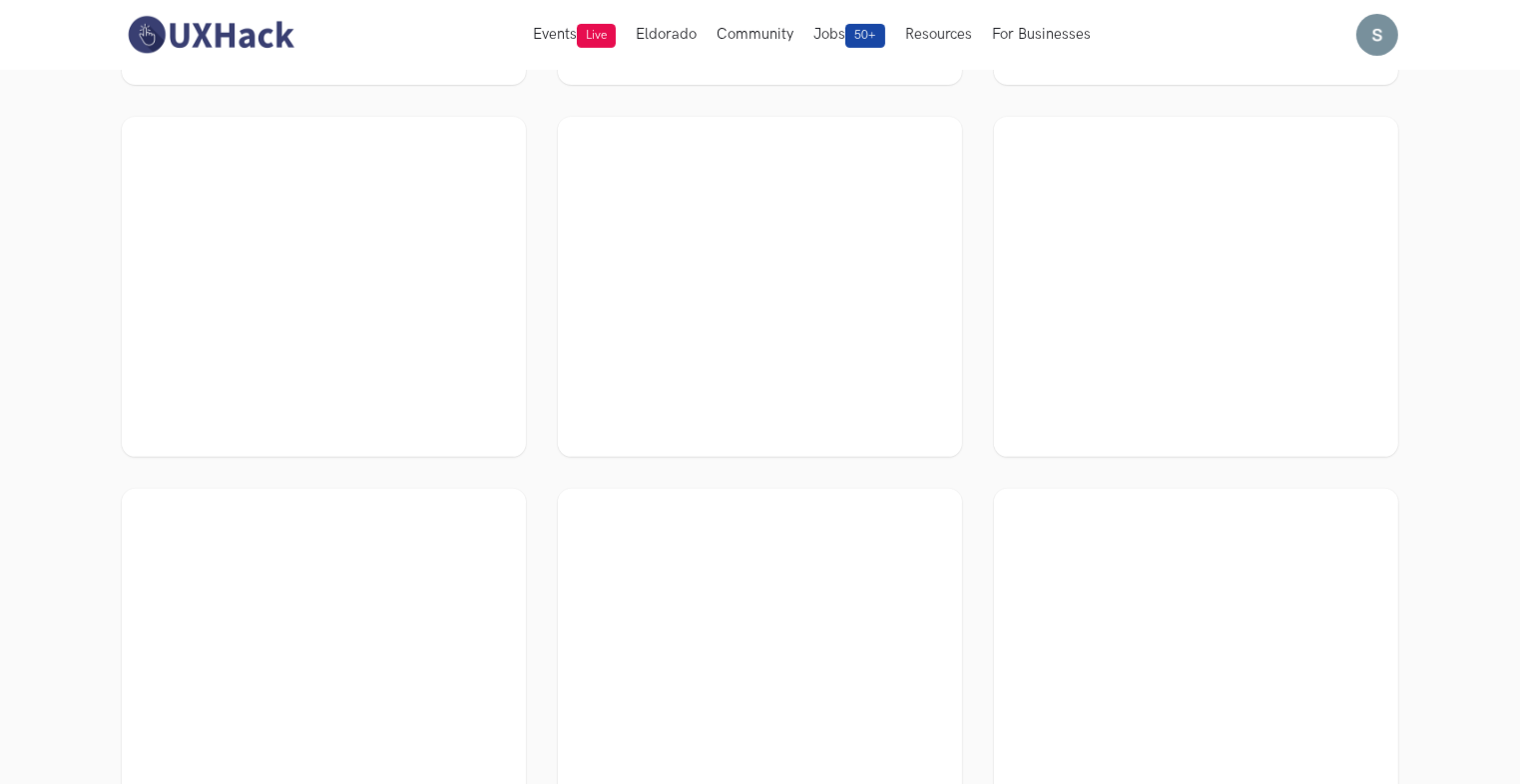 click at bounding box center [760, 286] 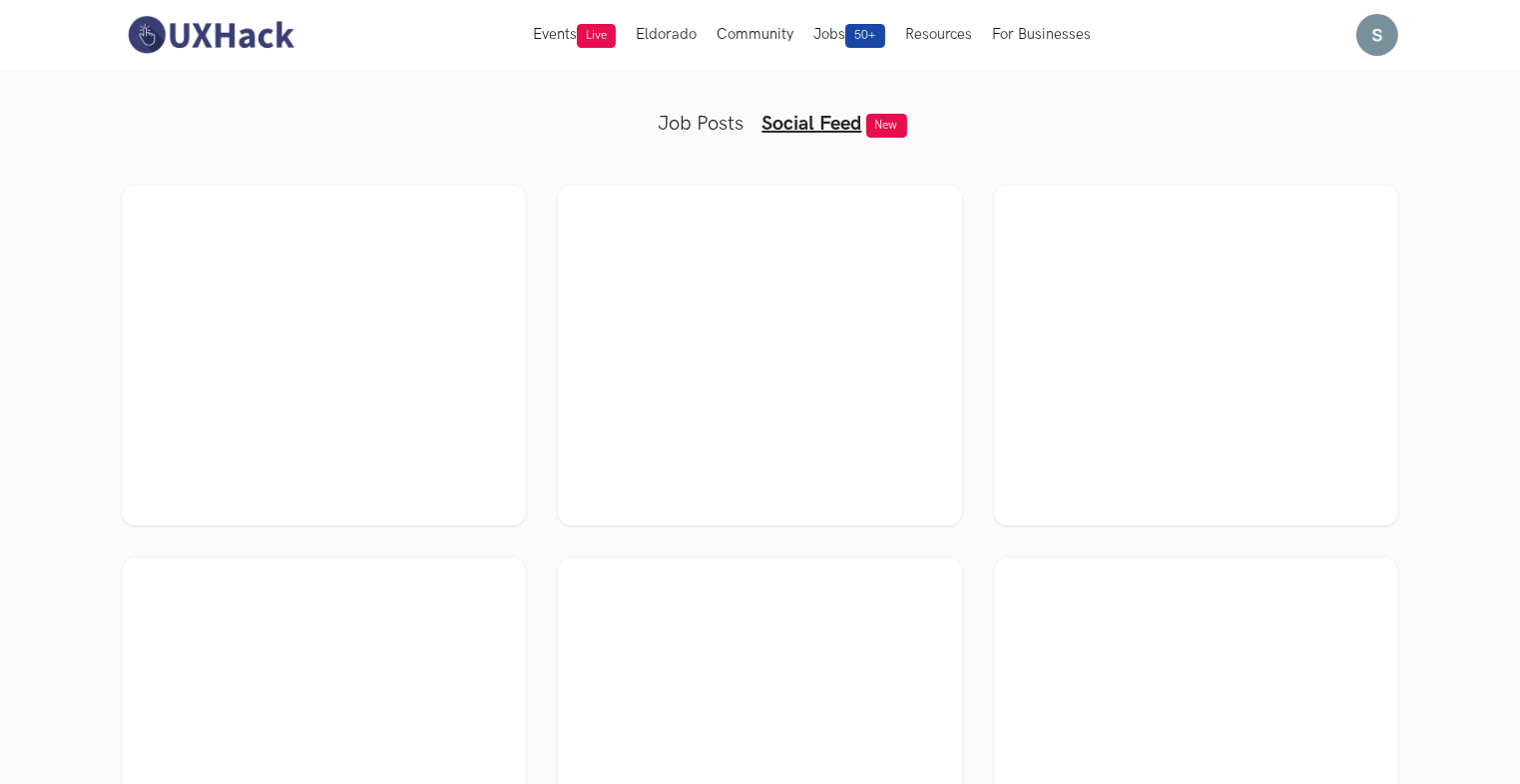 scroll, scrollTop: 7, scrollLeft: 0, axis: vertical 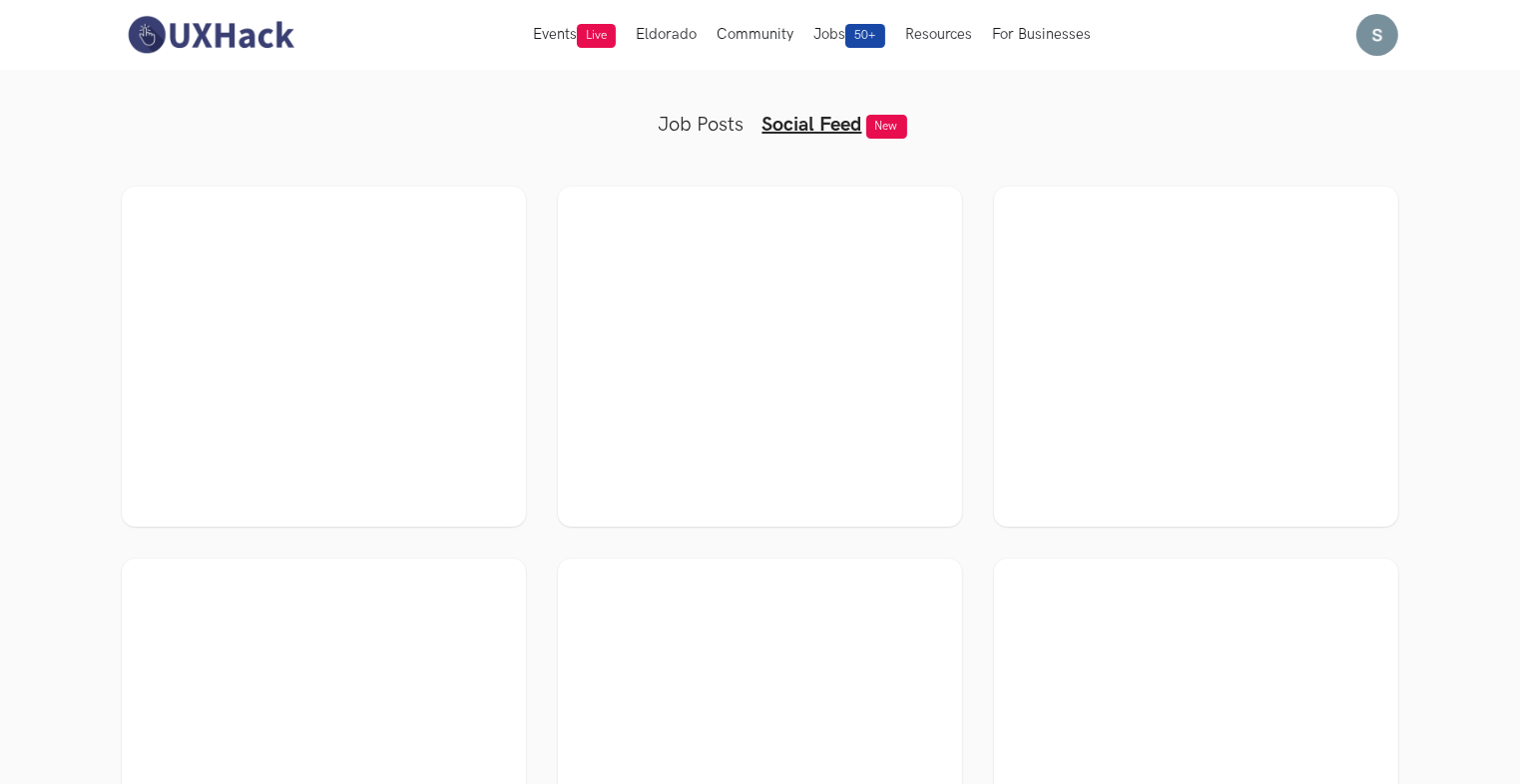 click on "Job Posts" at bounding box center [702, 125] 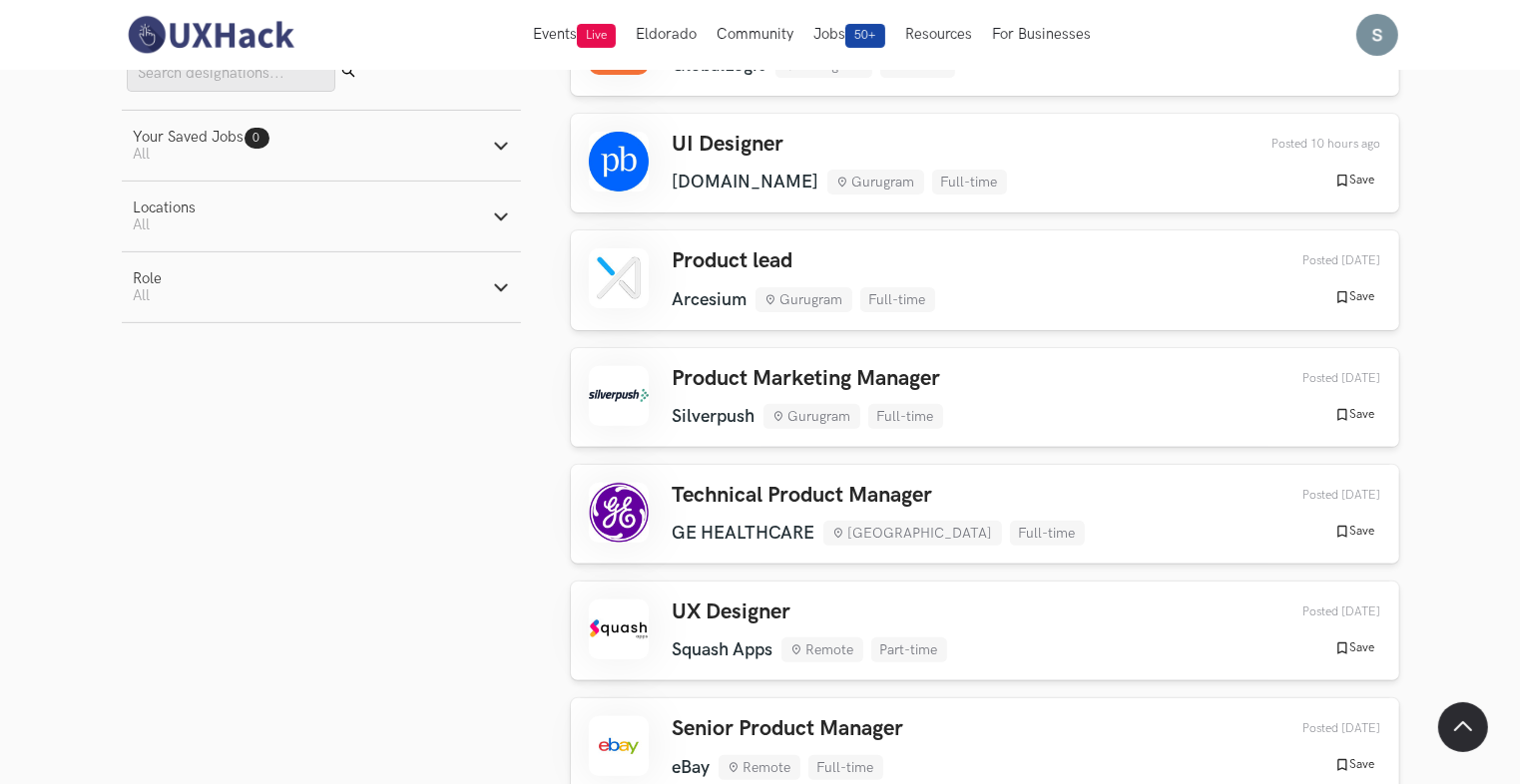 scroll, scrollTop: 586, scrollLeft: 0, axis: vertical 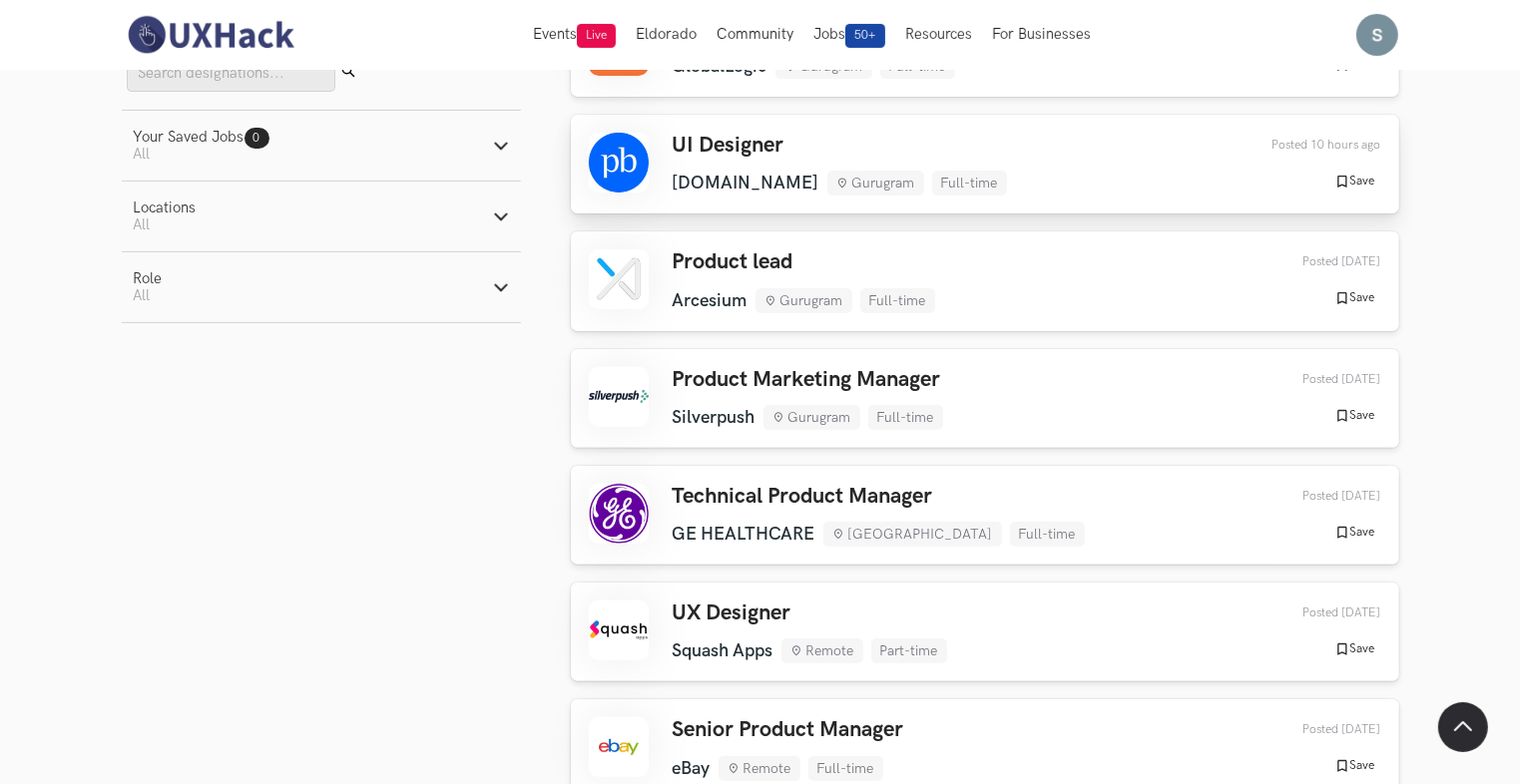 click on "UI Designer" at bounding box center (839, 146) 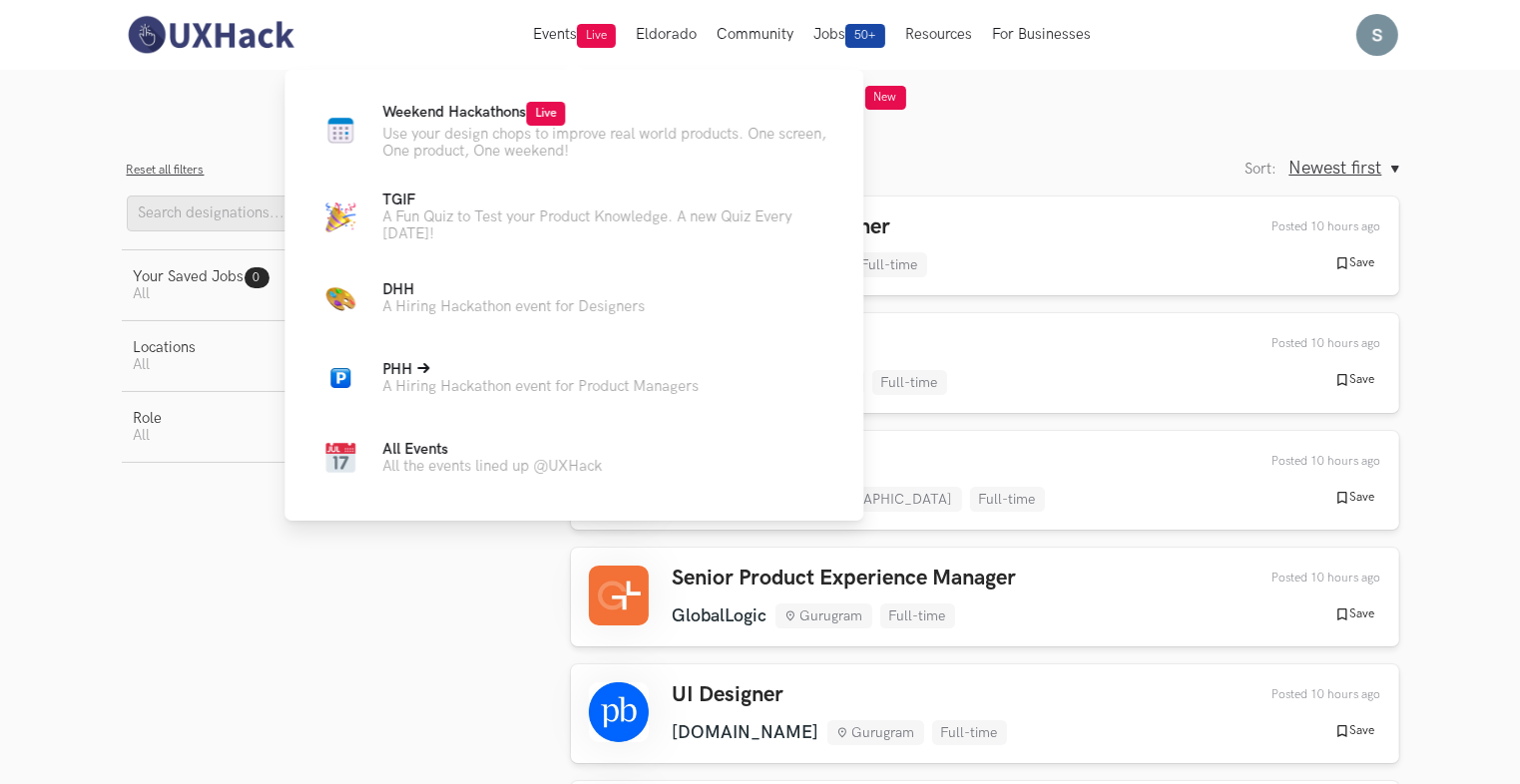 scroll, scrollTop: 0, scrollLeft: 0, axis: both 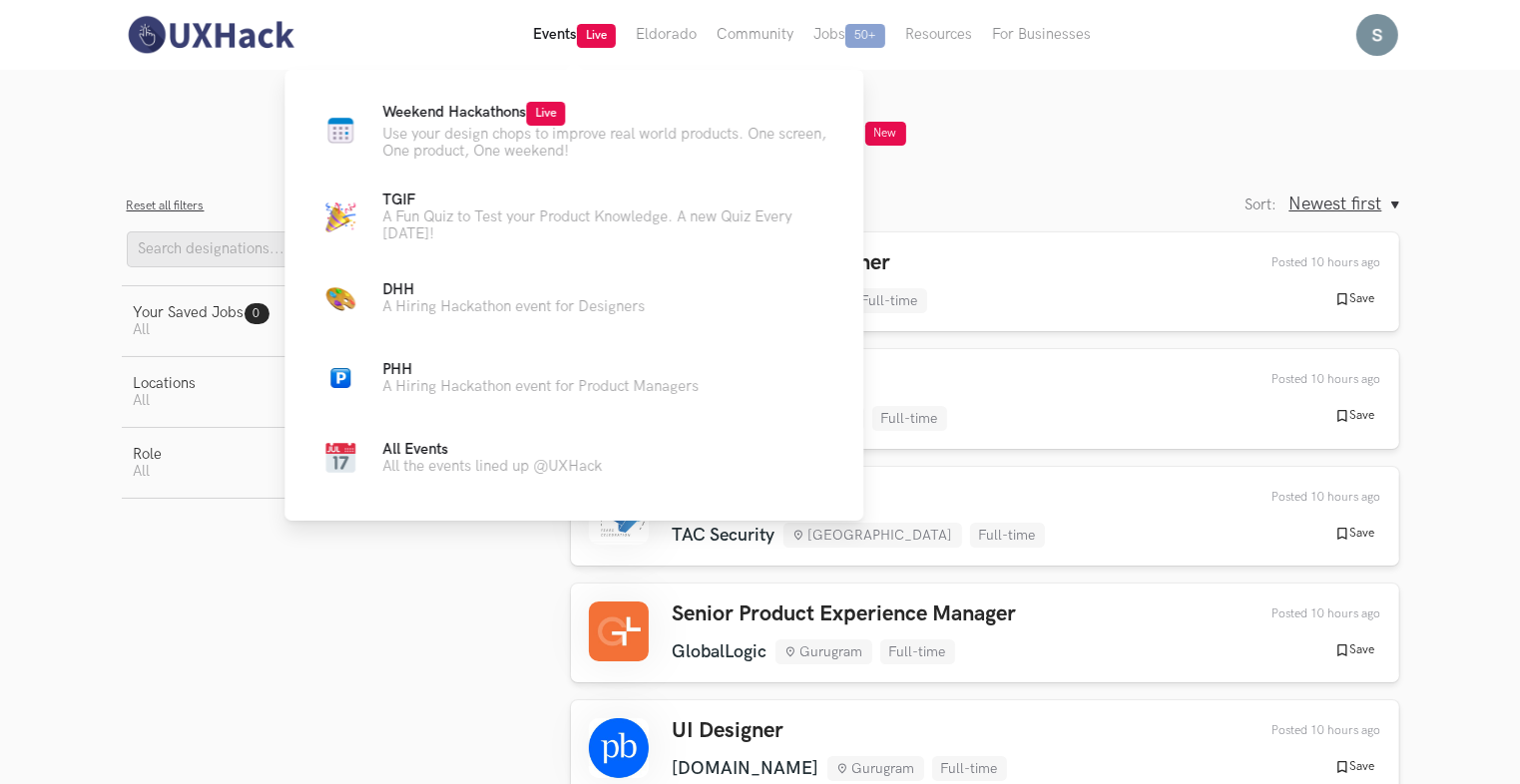 click on "Events  Live" at bounding box center [574, 35] 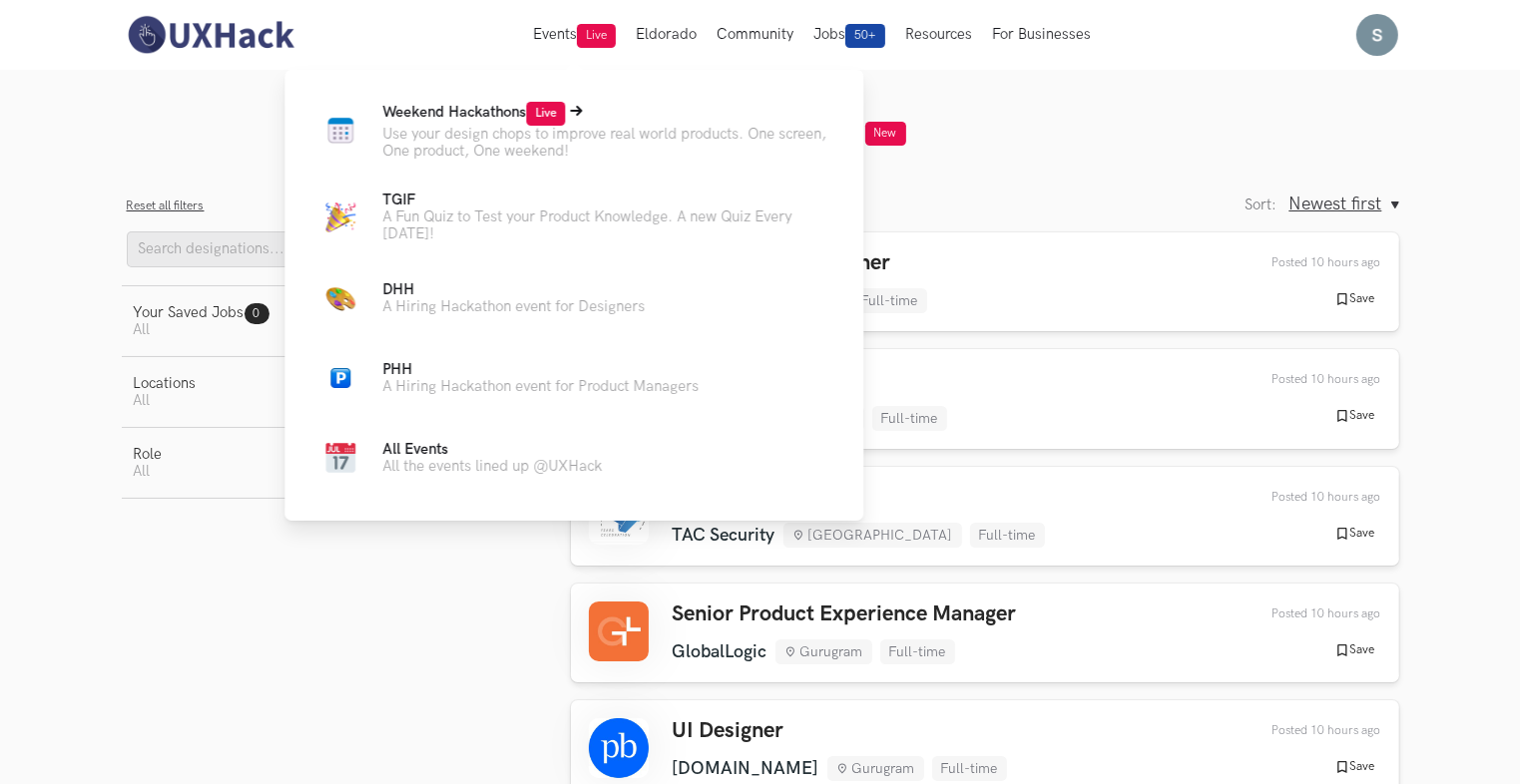 click on "Use your design chops to improve real world products. One screen, One product, One weekend!" at bounding box center (607, 143) 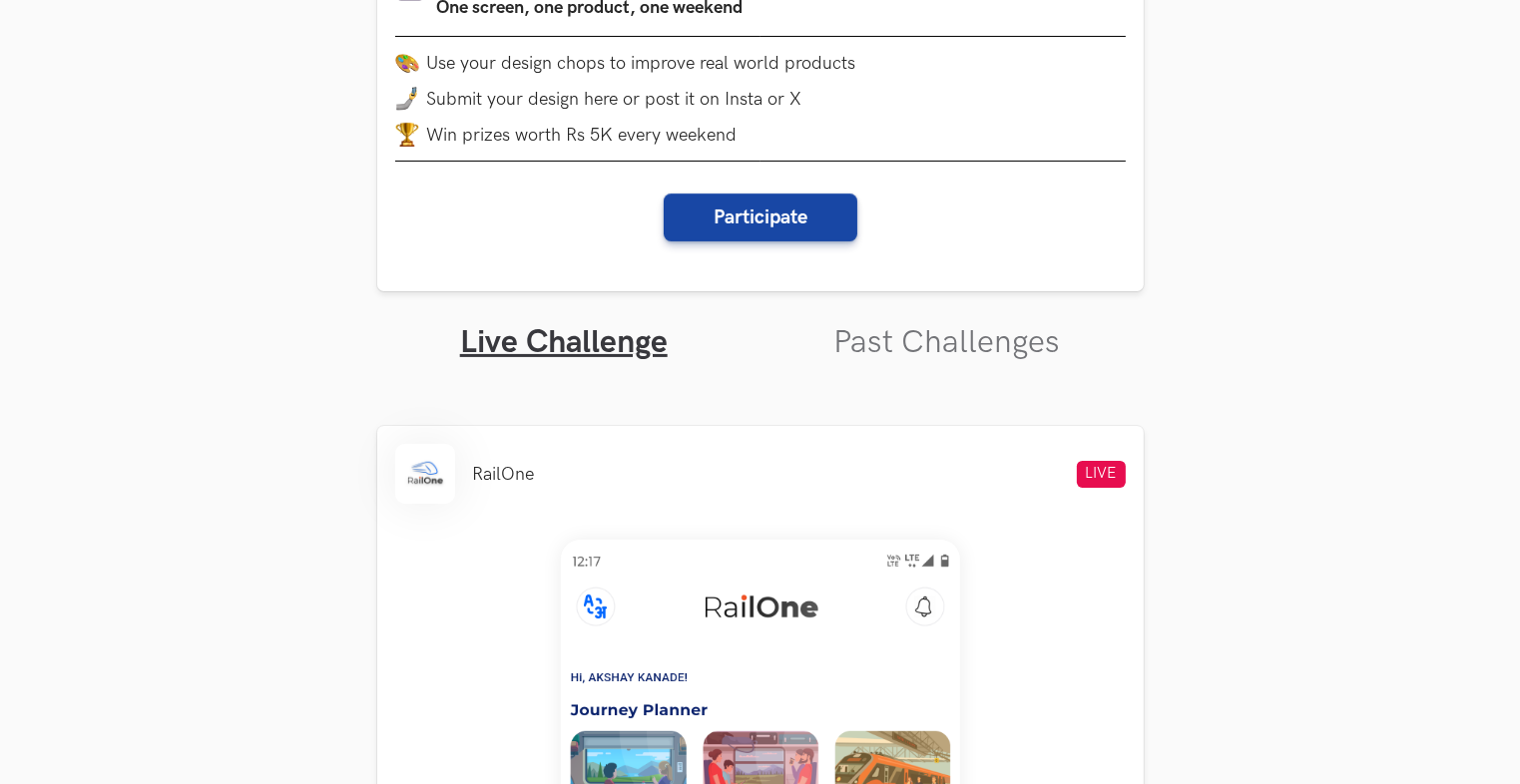 scroll, scrollTop: 0, scrollLeft: 0, axis: both 